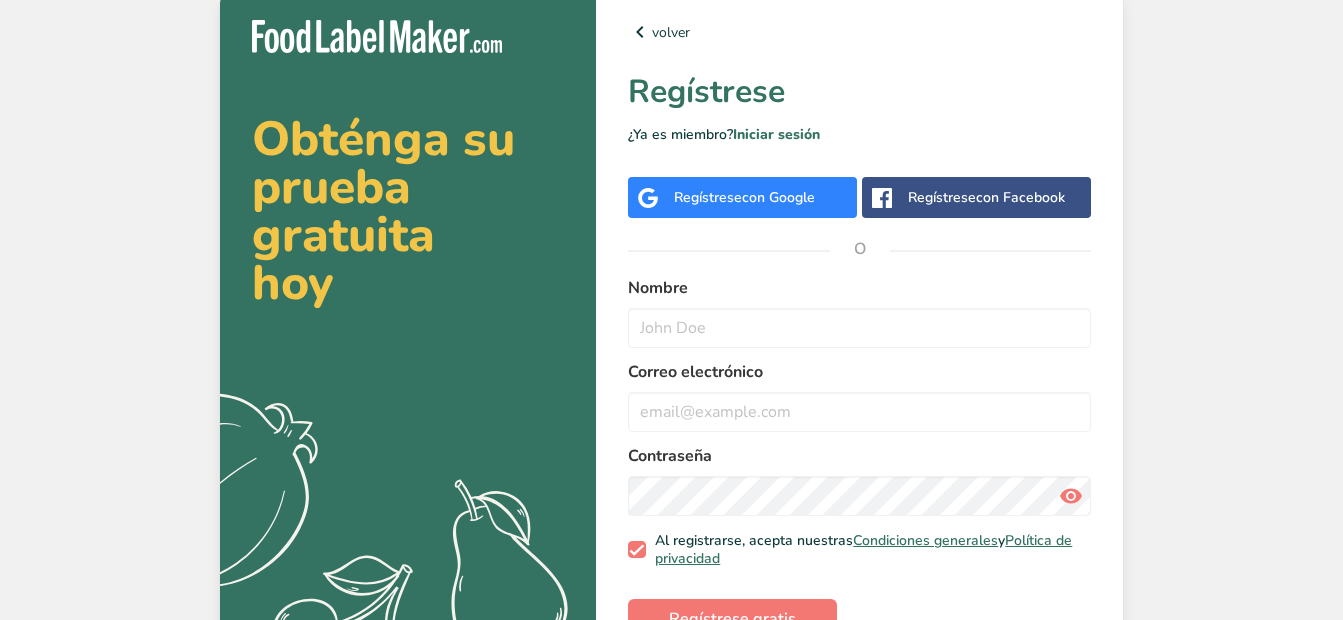 scroll, scrollTop: 0, scrollLeft: 0, axis: both 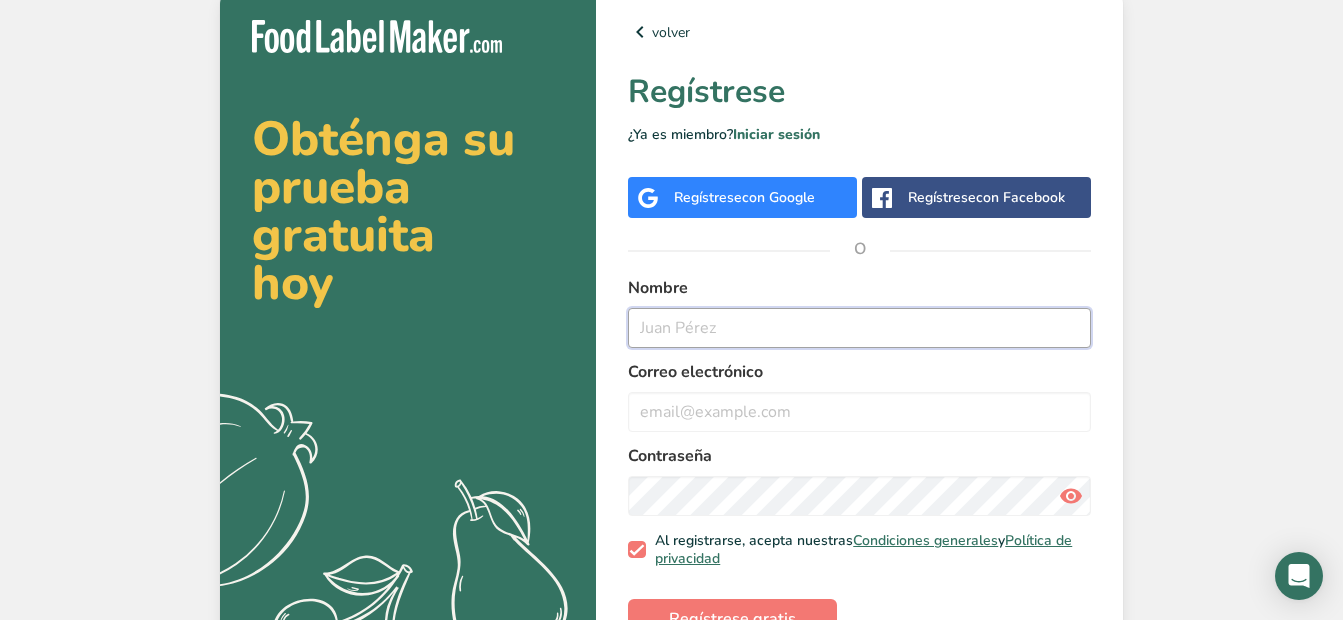 click at bounding box center [859, 328] 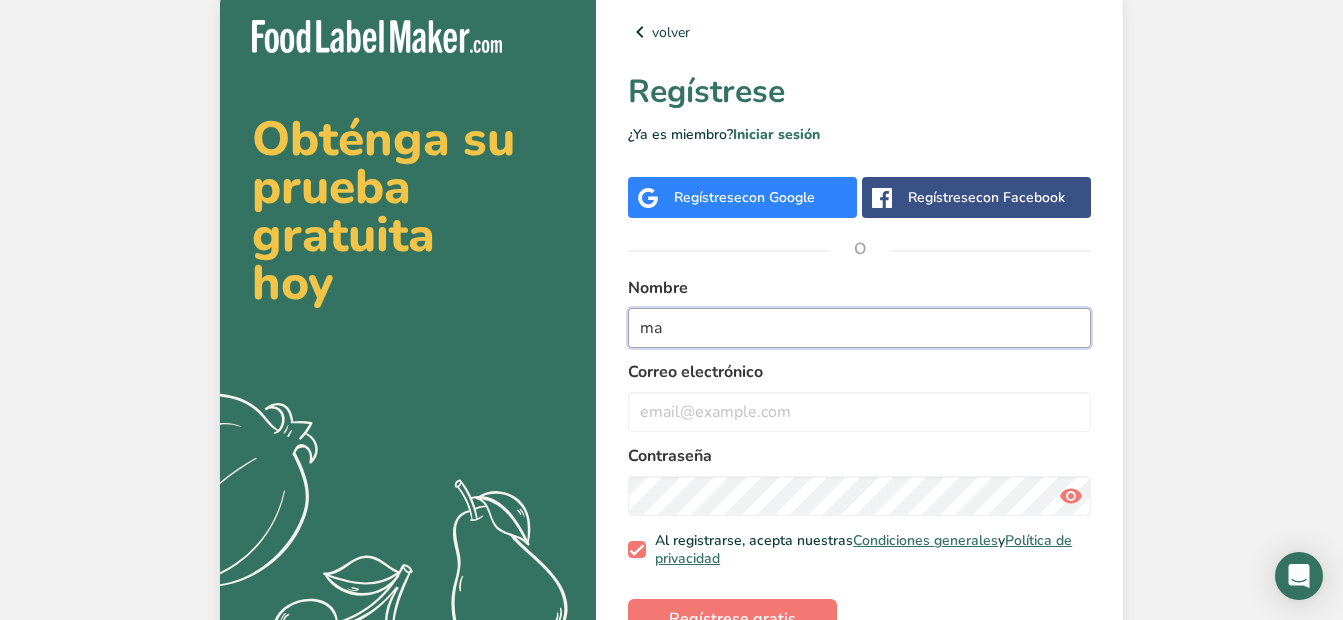 type on "m" 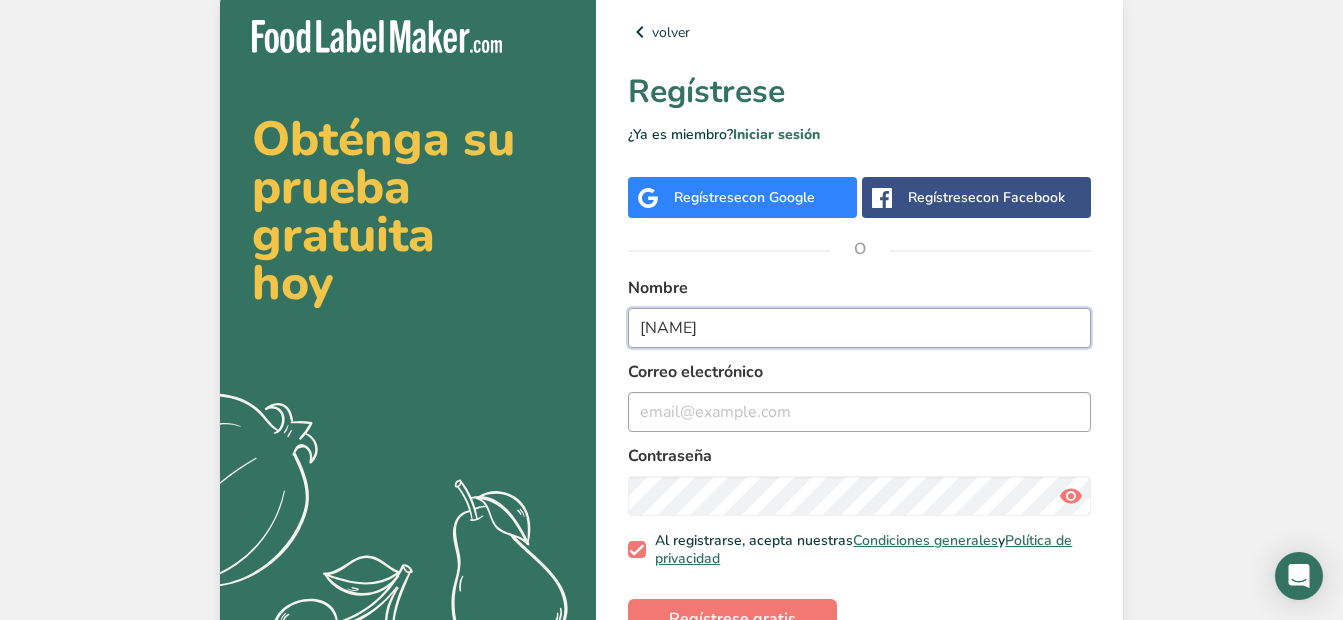 type on "[NAME]" 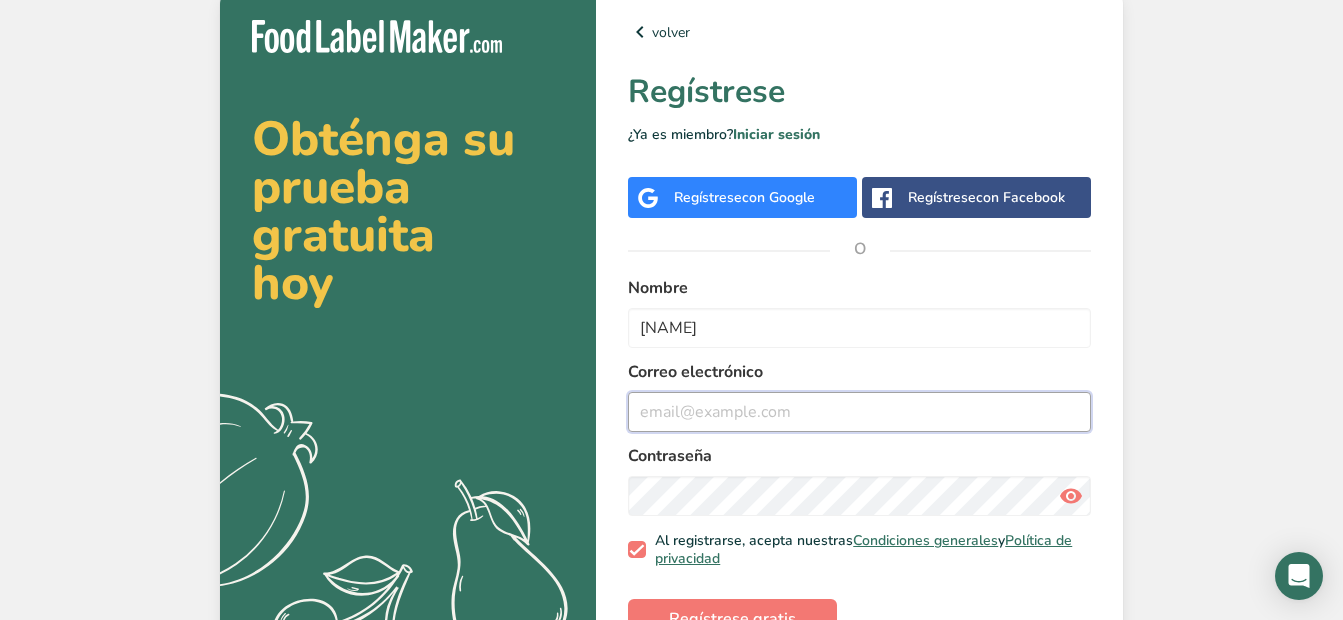 click at bounding box center [859, 412] 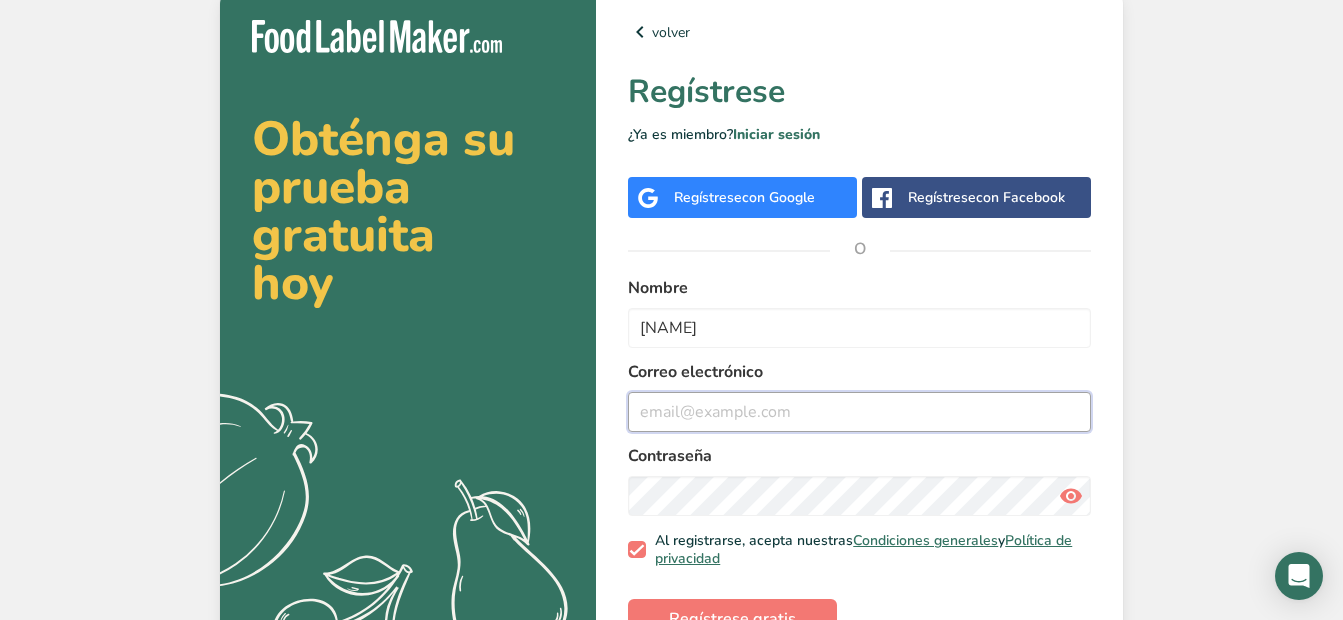 type on "[EMAIL]" 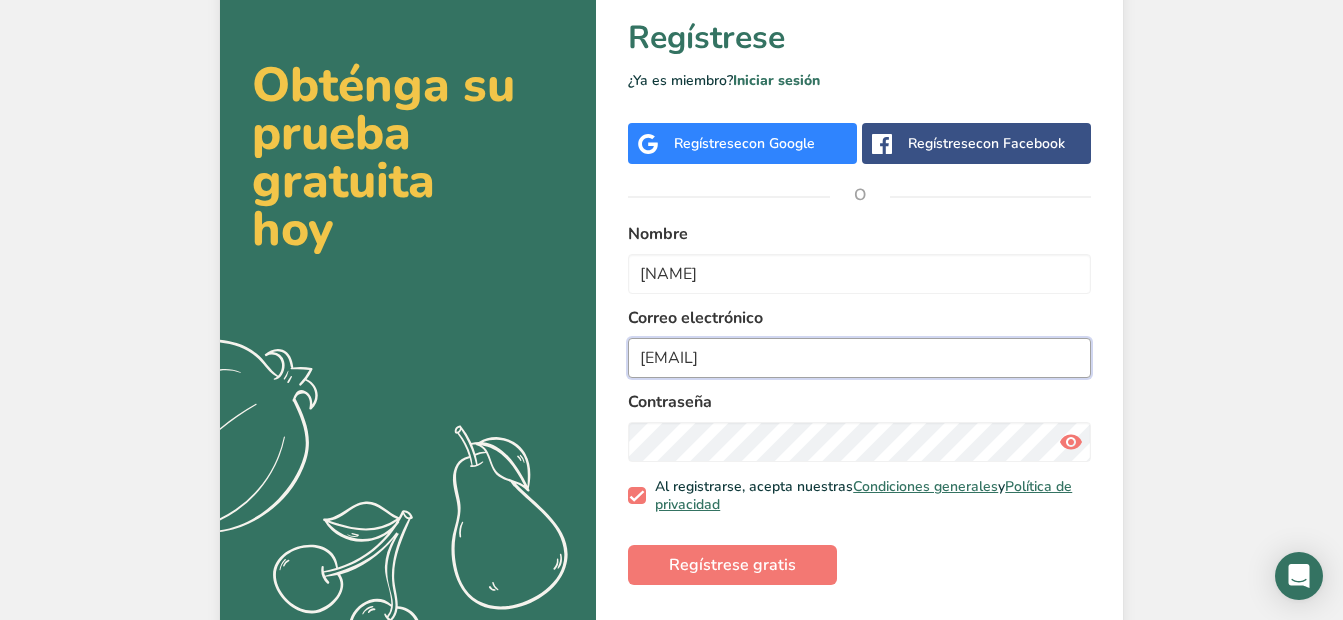 scroll, scrollTop: 82, scrollLeft: 0, axis: vertical 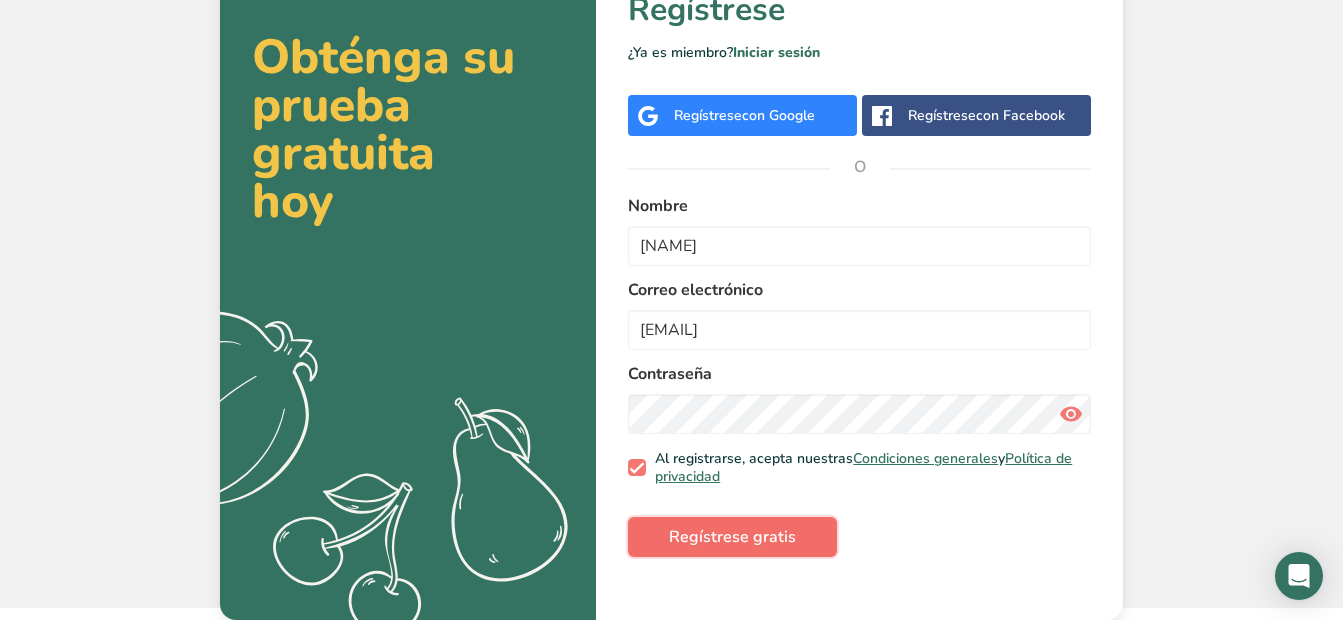click on "Regístrese gratis" at bounding box center (732, 537) 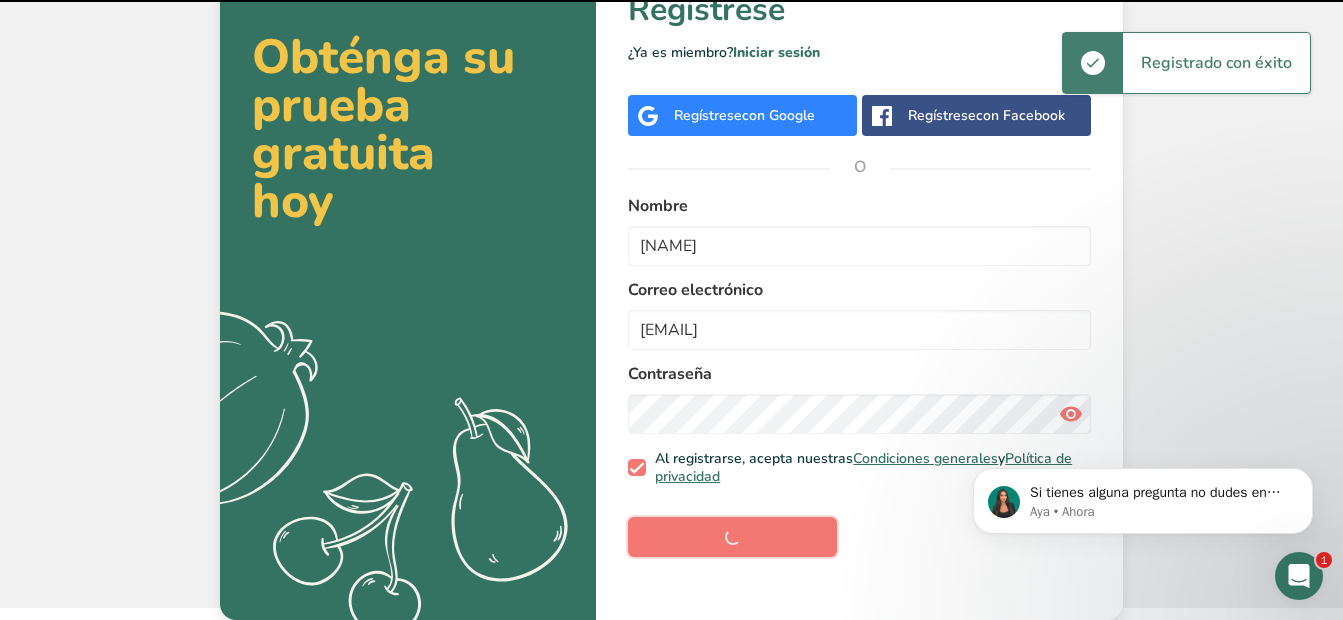 scroll, scrollTop: 0, scrollLeft: 0, axis: both 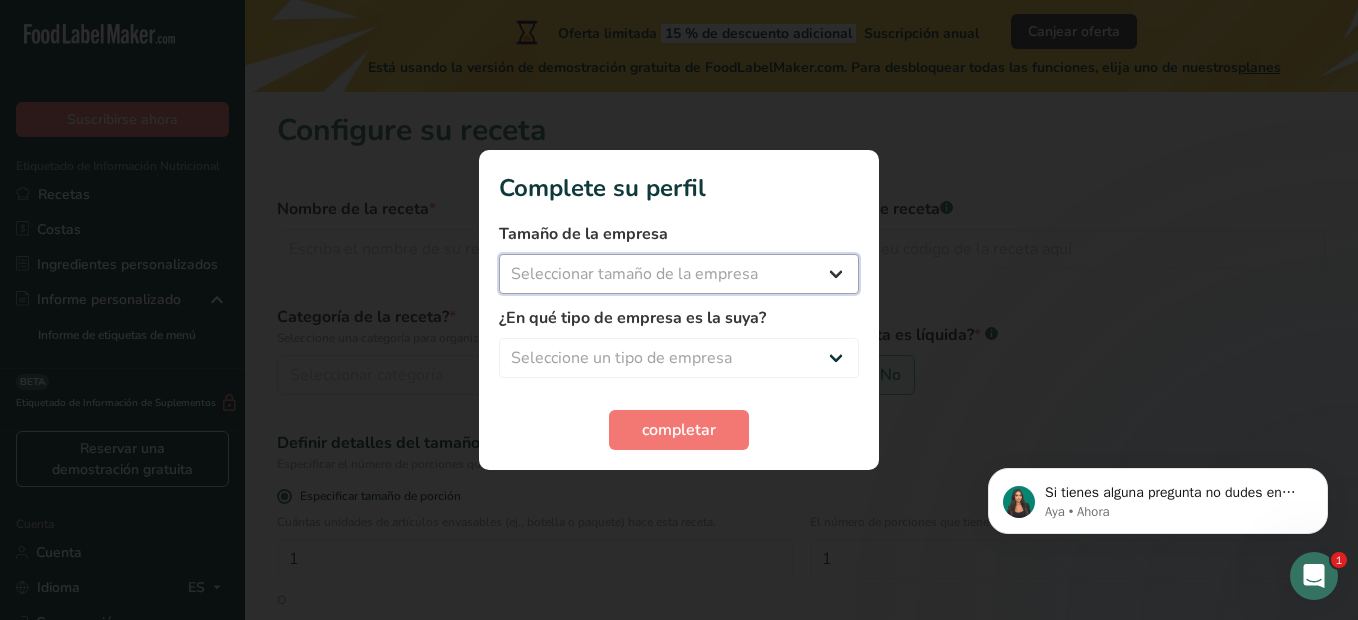 click on "Seleccionar tamaño de la empresa
Menos de 10 empleados
De 10 a 50 empleados
De 51 a 500 empleados
Más de 500 empleados" at bounding box center (679, 274) 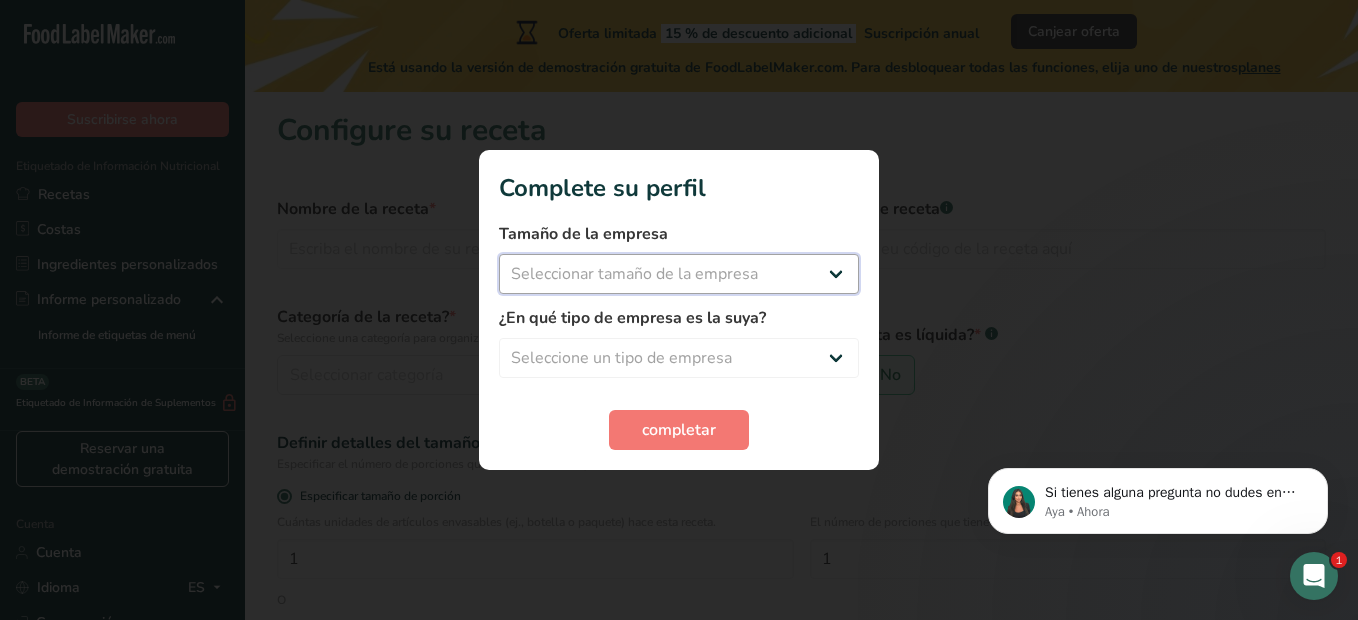 select on "1" 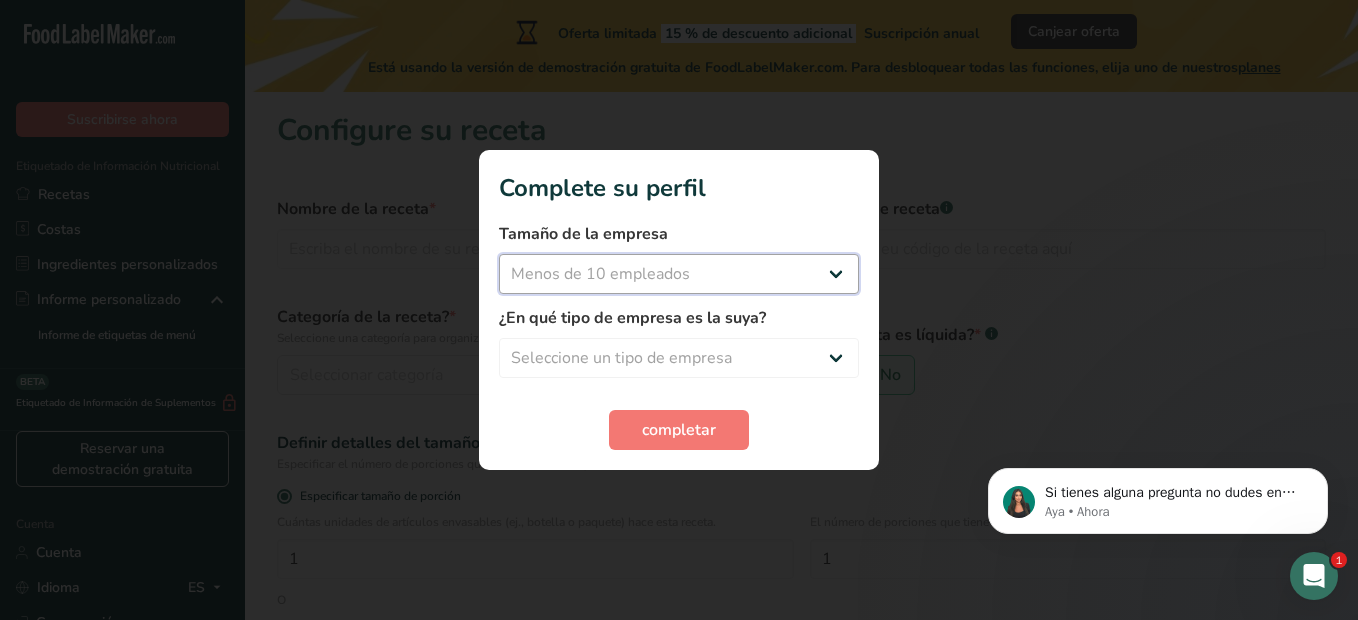 click on "Seleccionar tamaño de la empresa
Menos de 10 empleados
De 10 a 50 empleados
De 51 a 500 empleados
Más de 500 empleados" at bounding box center (679, 274) 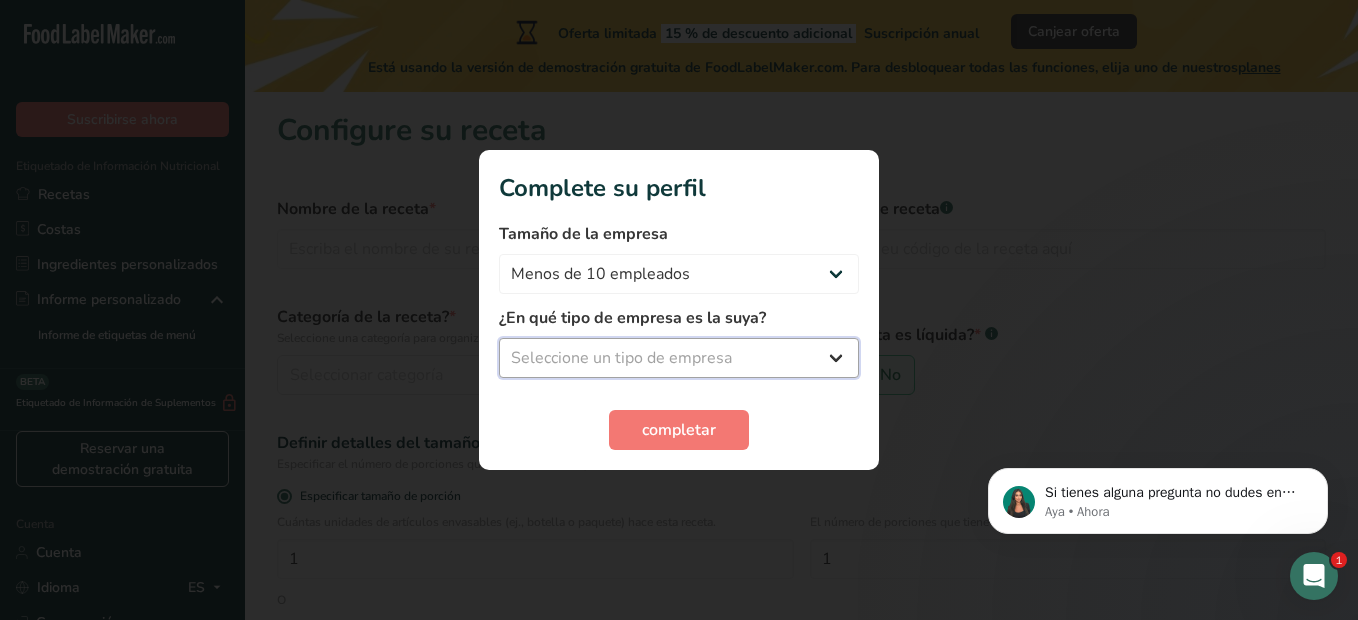 click on "Seleccione un tipo de empresa
Fabricante de alimentos envasados
Restaurante y cafetería
Panadería
Empresa de comidas preparadas y cáterin
Nutricionista
Bloguero gastronómico
Entrenador personal
Otro" at bounding box center [679, 358] 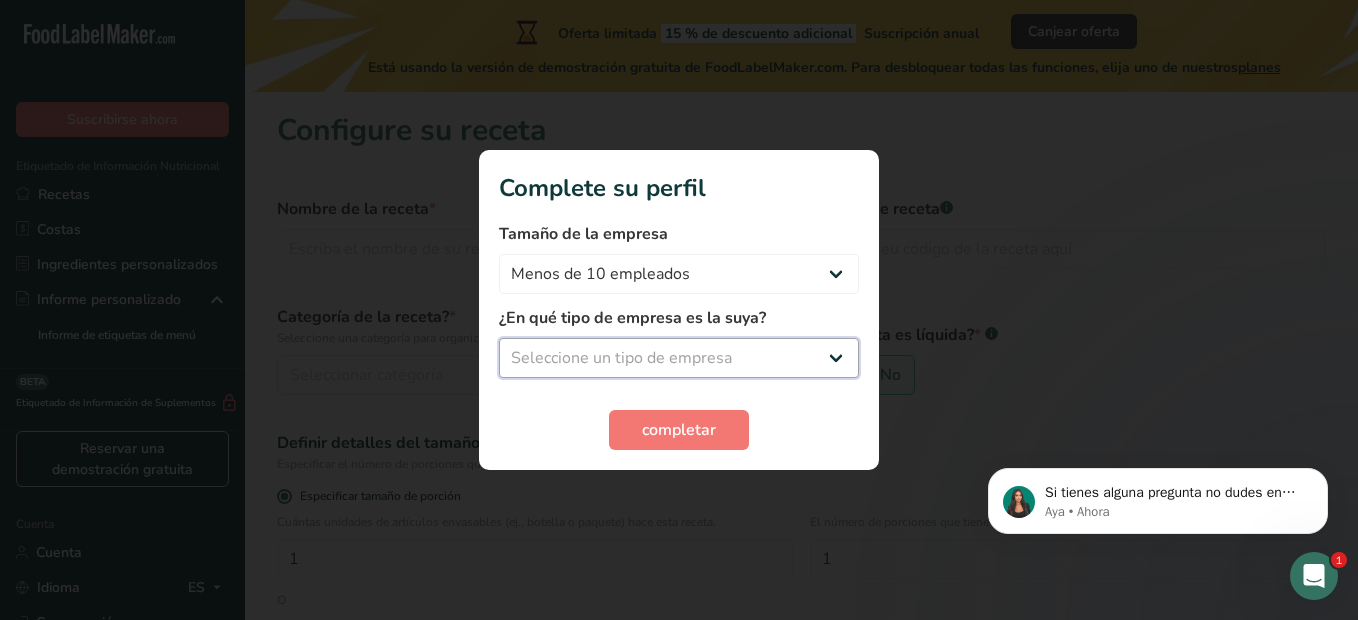 select on "3" 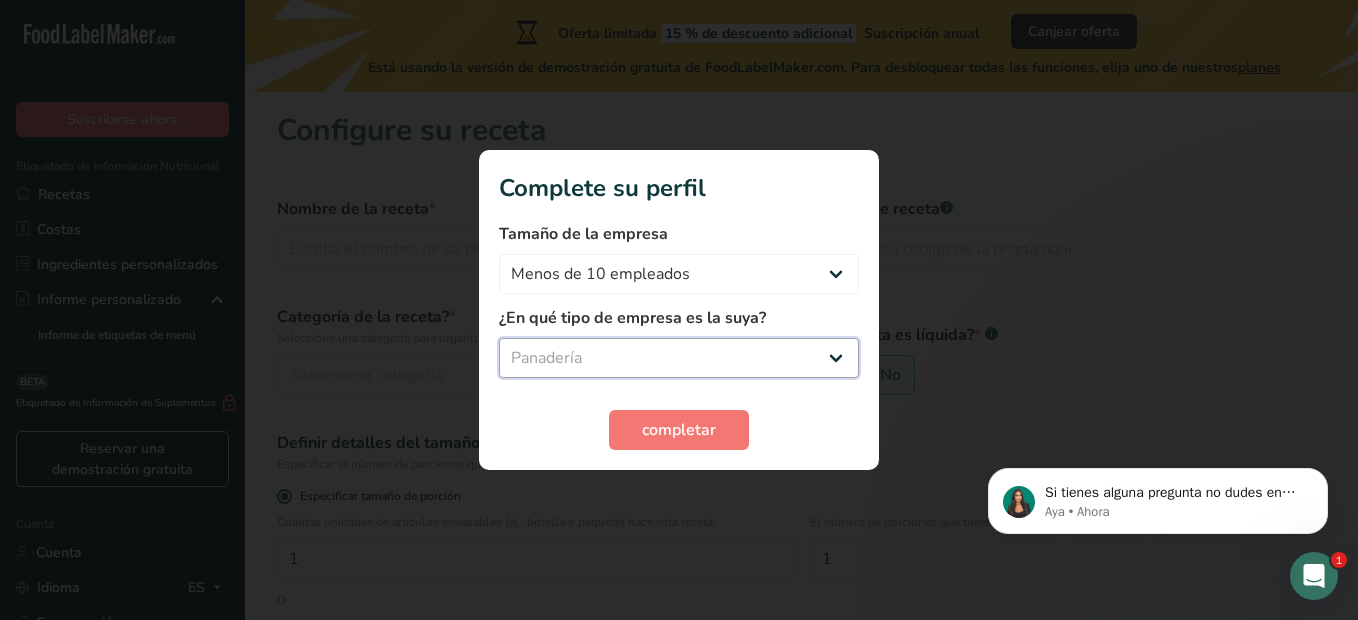 click on "Seleccione un tipo de empresa
Fabricante de alimentos envasados
Restaurante y cafetería
Panadería
Empresa de comidas preparadas y cáterin
Nutricionista
Bloguero gastronómico
Entrenador personal
Otro" at bounding box center (679, 358) 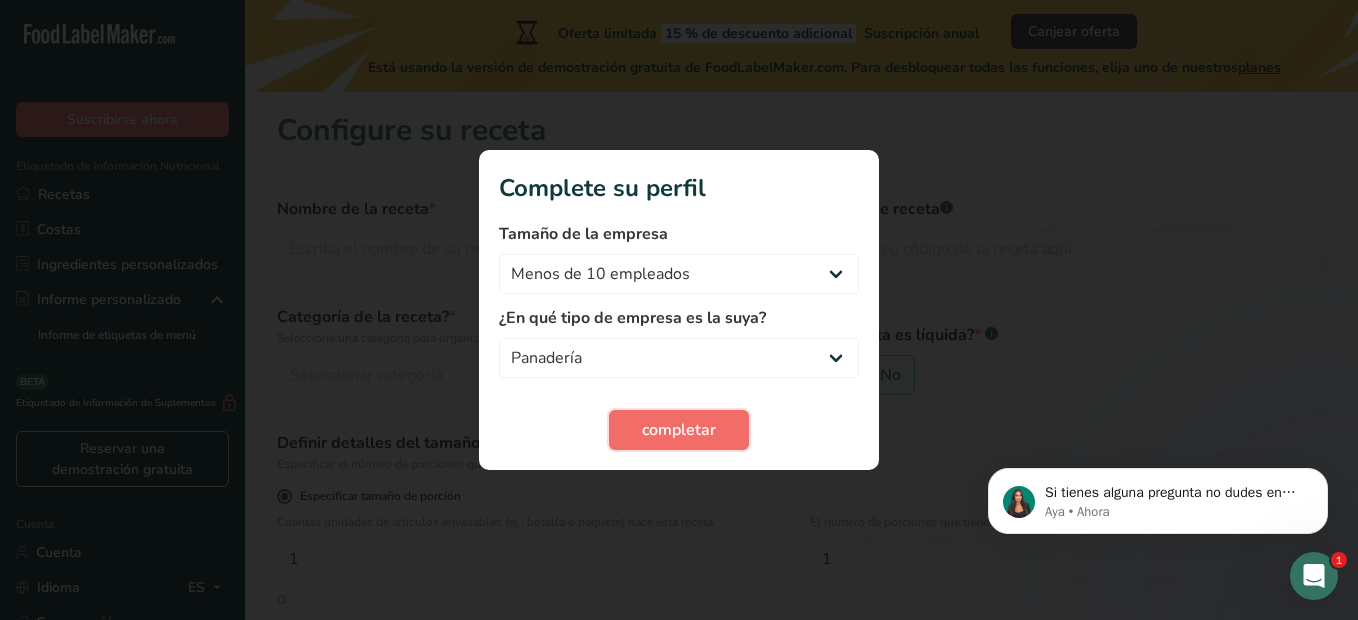 click on "completar" at bounding box center [679, 430] 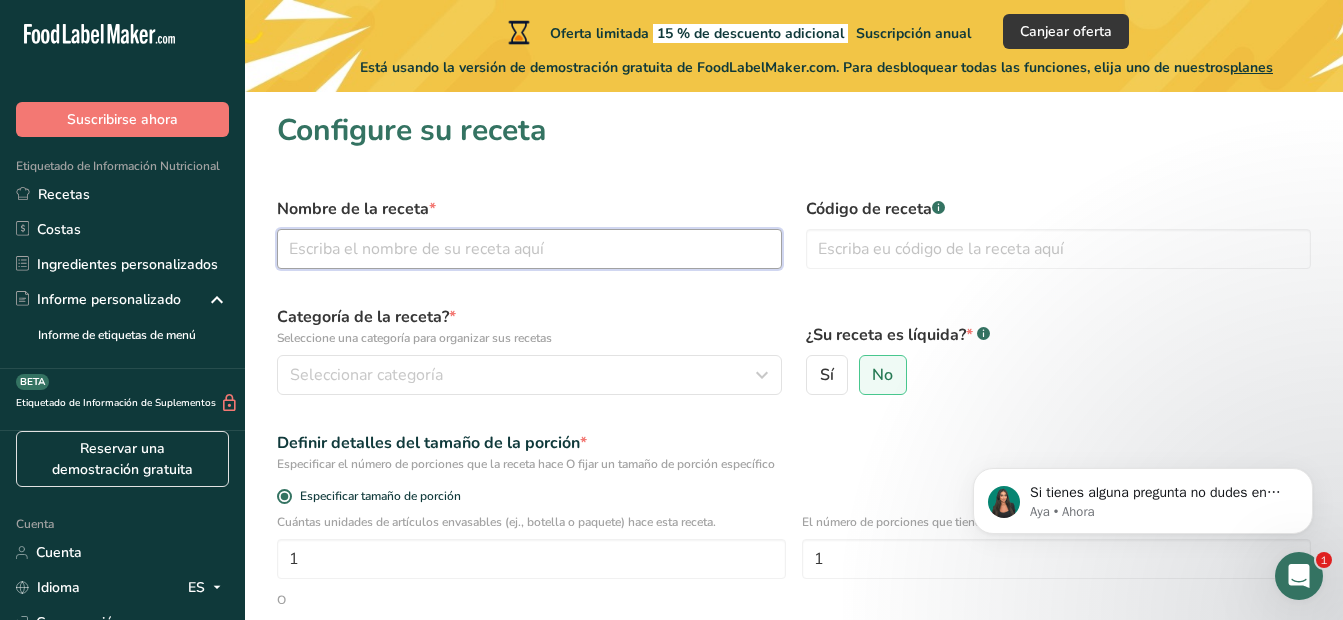 click at bounding box center (529, 249) 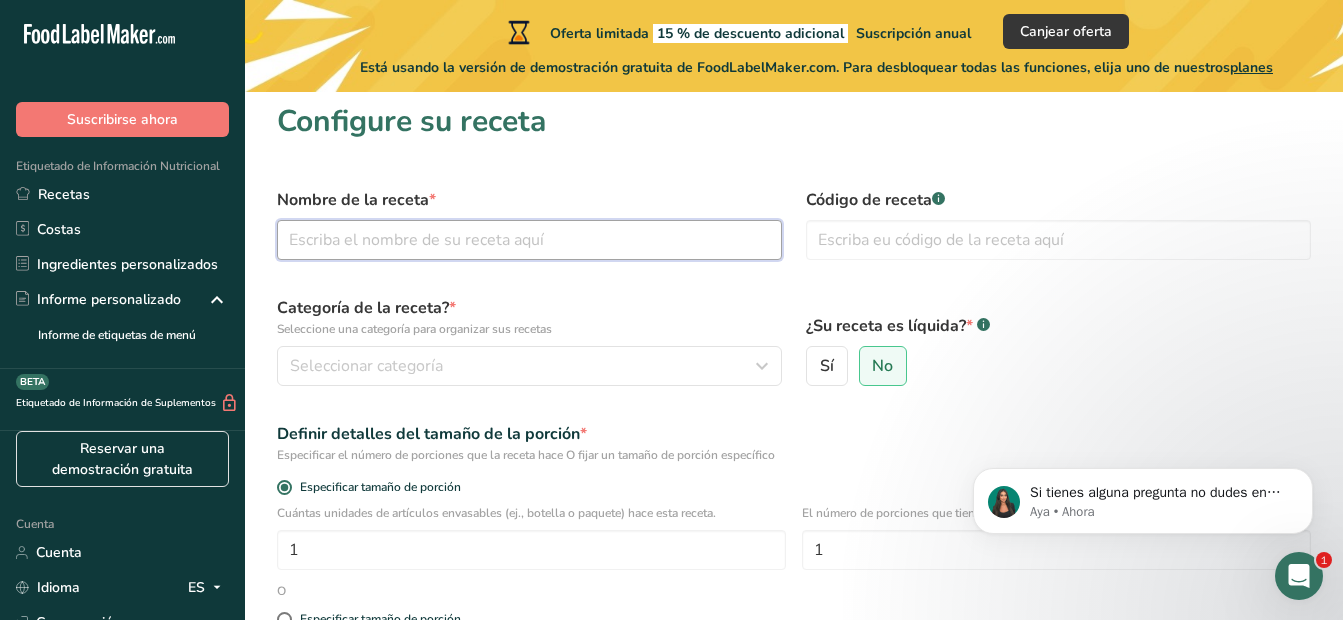 scroll, scrollTop: 0, scrollLeft: 0, axis: both 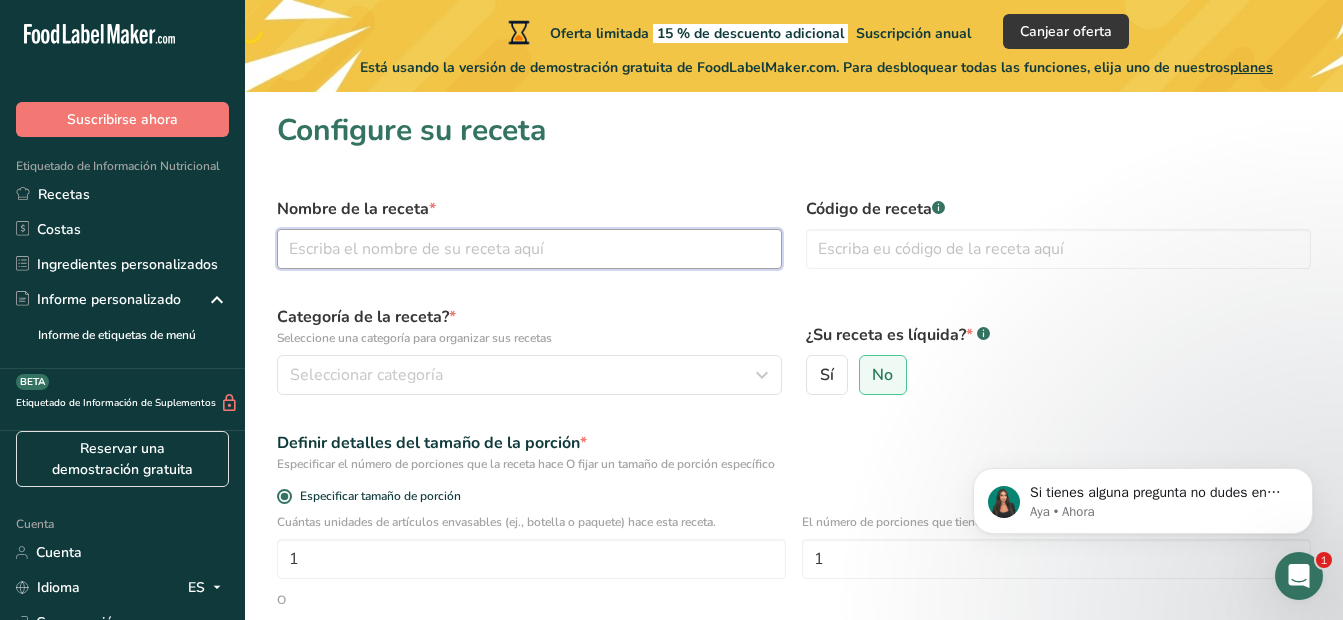 click at bounding box center [529, 249] 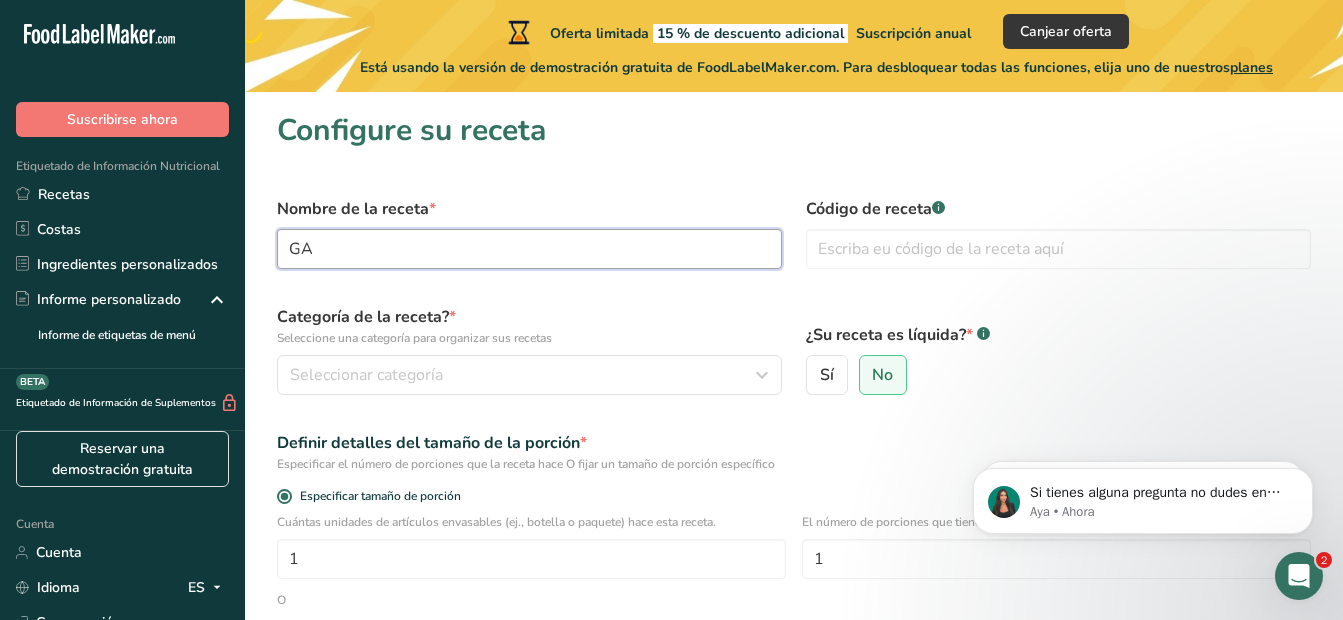 type on "G" 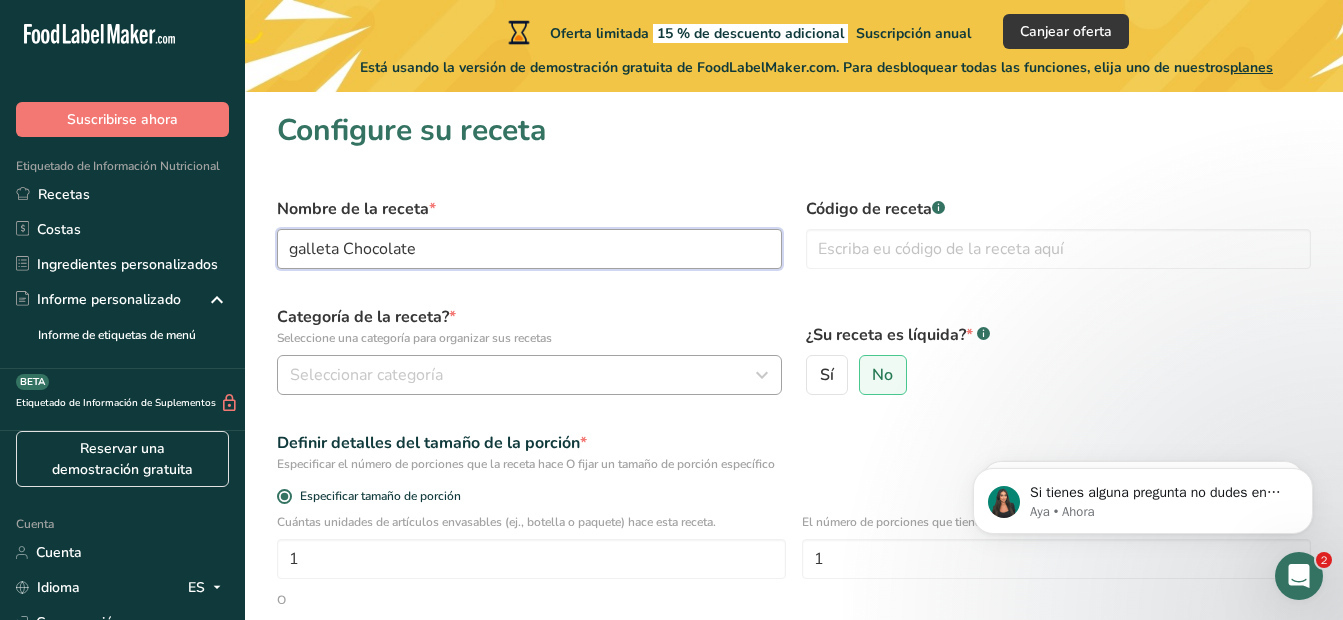 type on "galleta Chocolate" 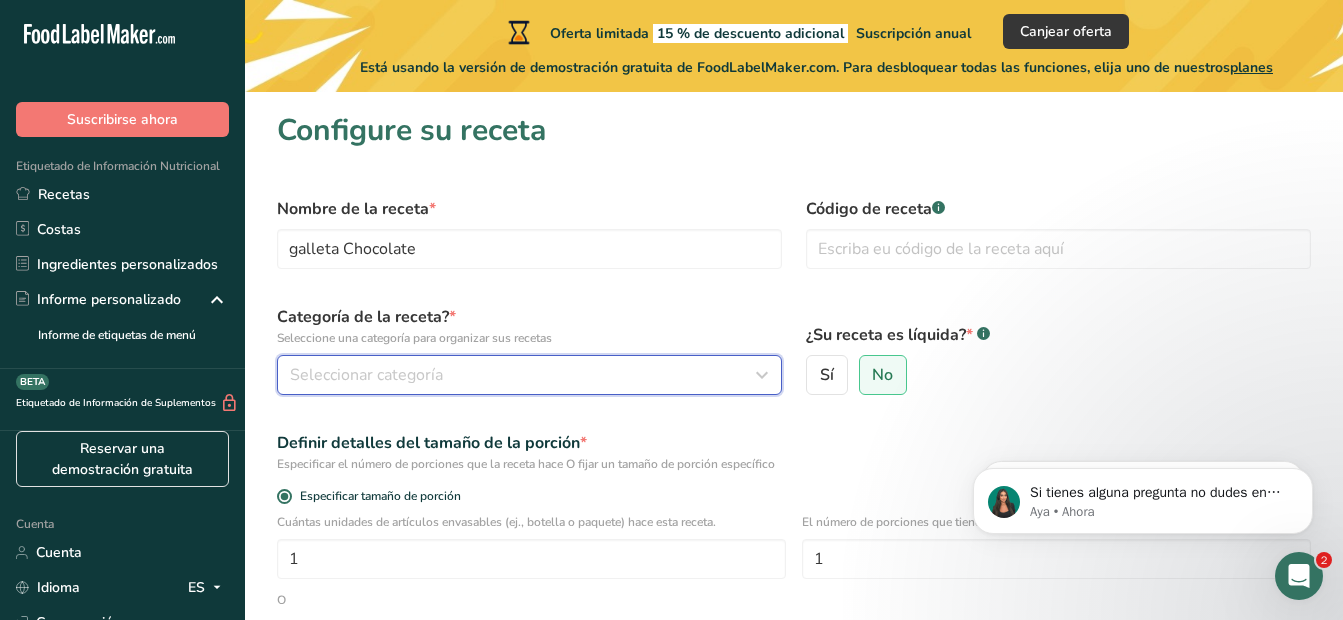 click on "Seleccionar categoría" at bounding box center [523, 375] 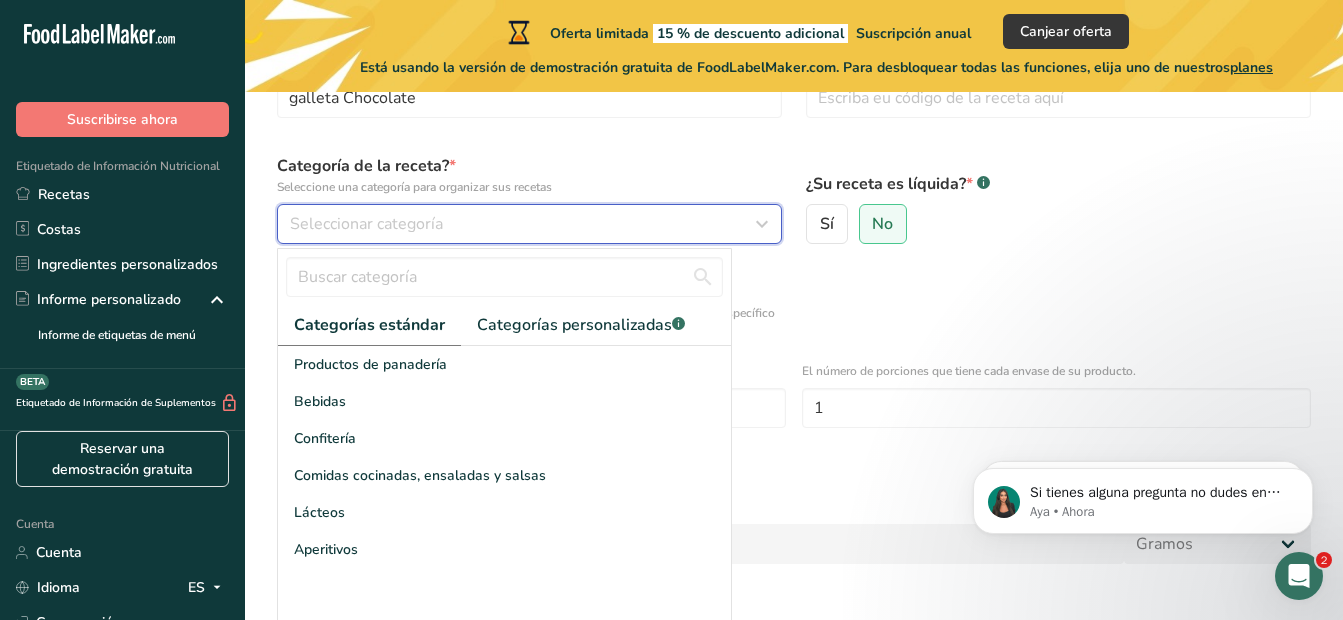 scroll, scrollTop: 0, scrollLeft: 0, axis: both 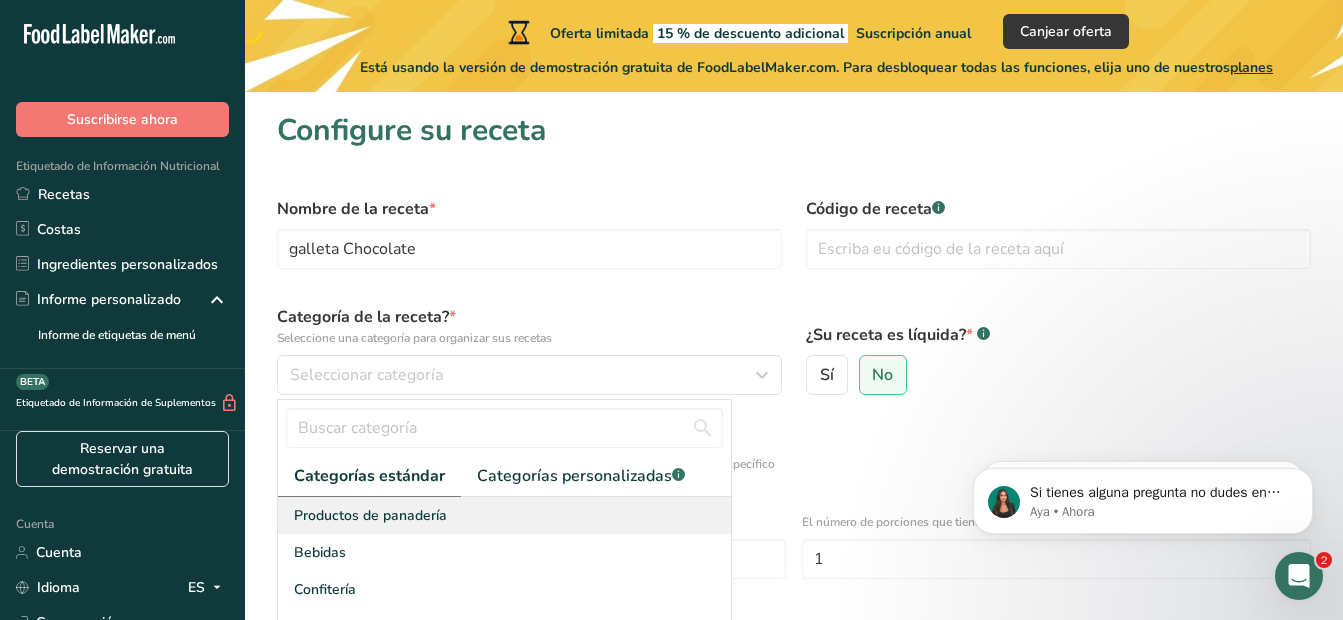 click on "Productos de panadería" at bounding box center (370, 515) 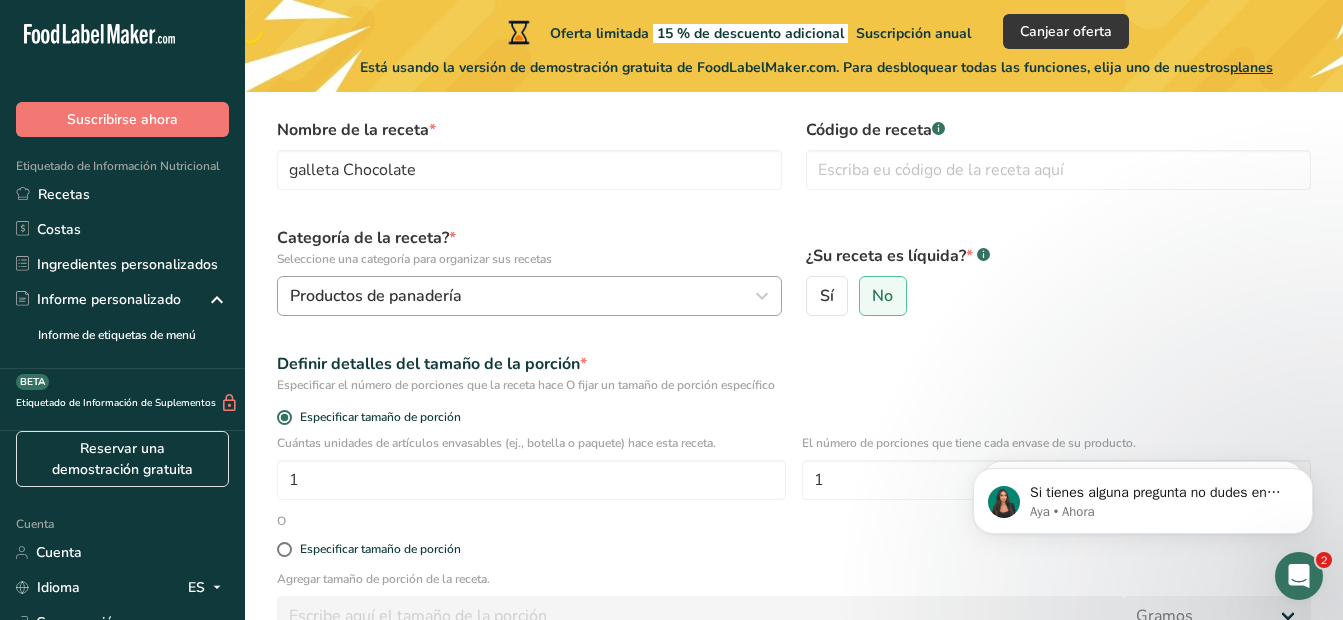 scroll, scrollTop: 100, scrollLeft: 0, axis: vertical 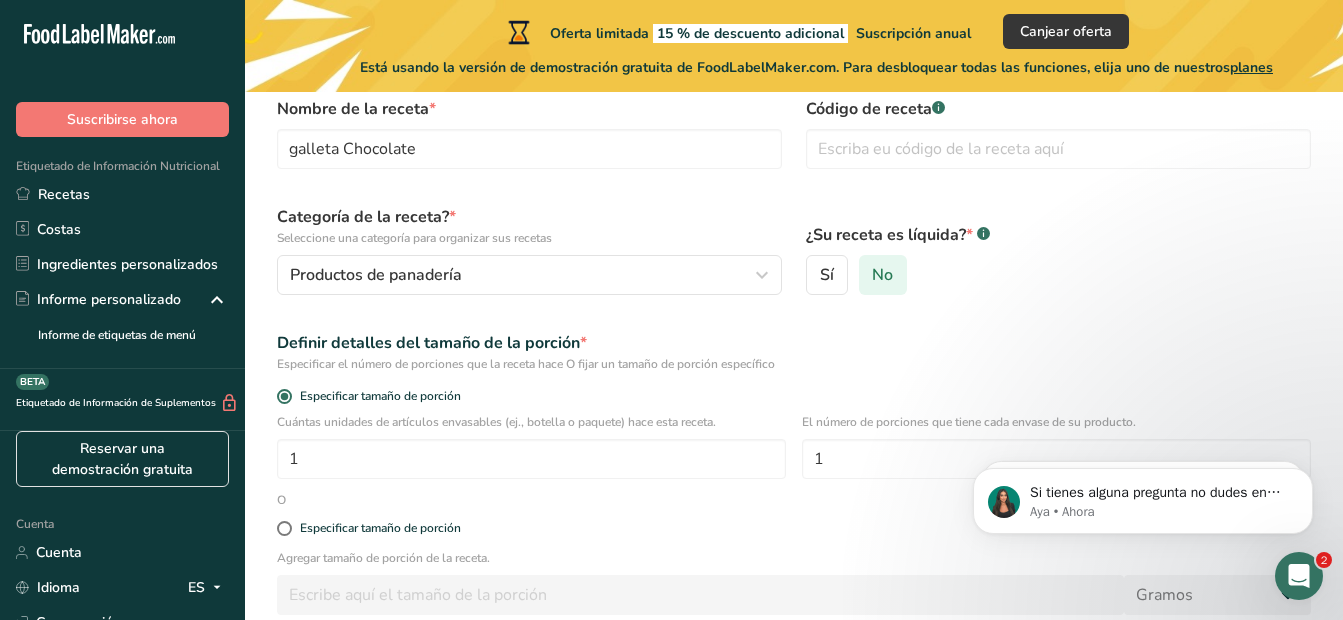 click on "No" at bounding box center [882, 275] 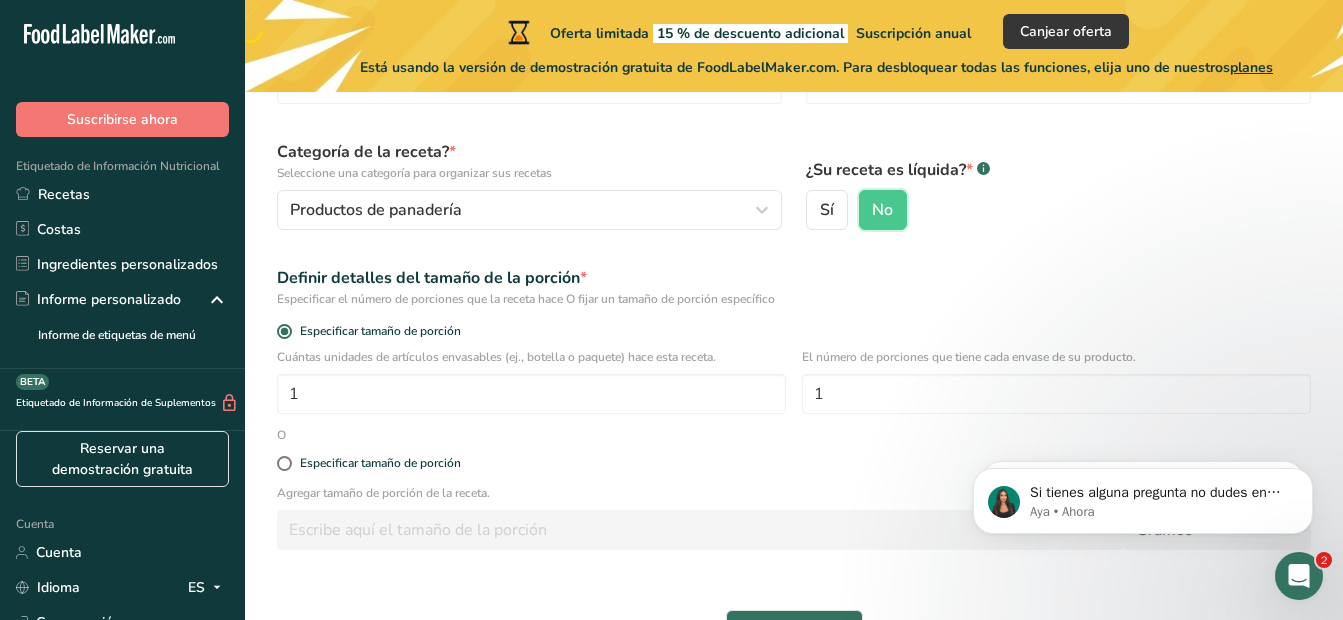 scroll, scrollTop: 200, scrollLeft: 0, axis: vertical 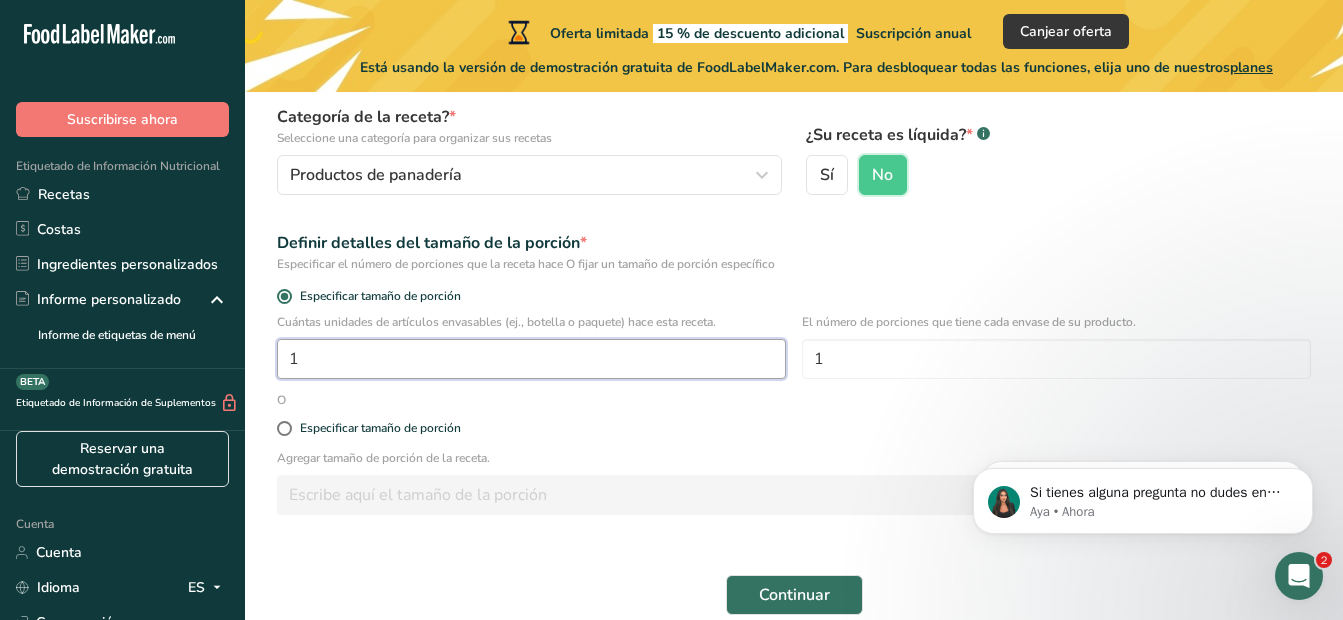 click on "1" at bounding box center [531, 359] 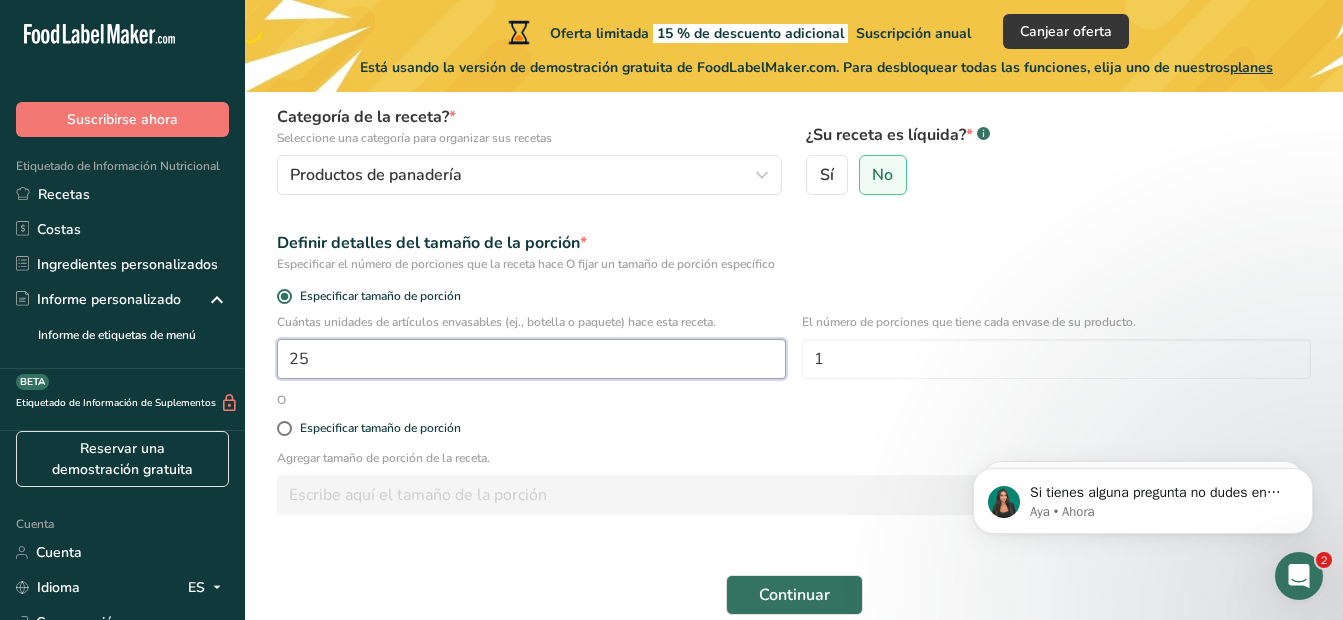 click on "25" at bounding box center (531, 359) 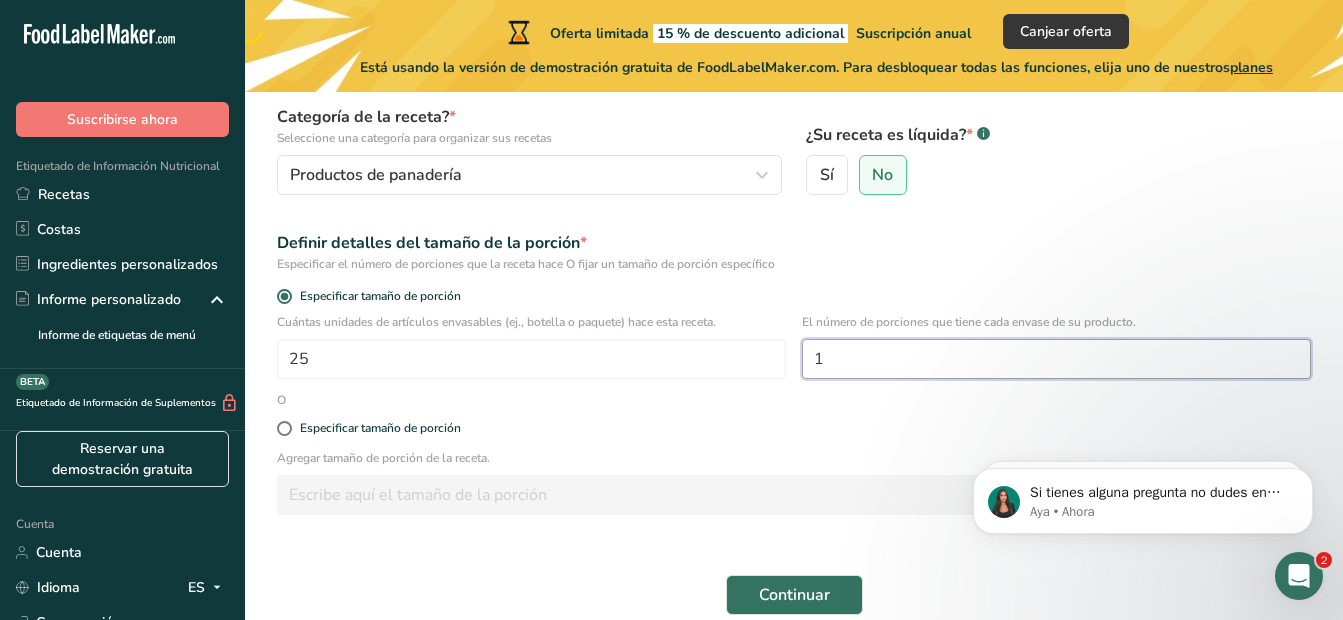 click on "1" at bounding box center (1056, 359) 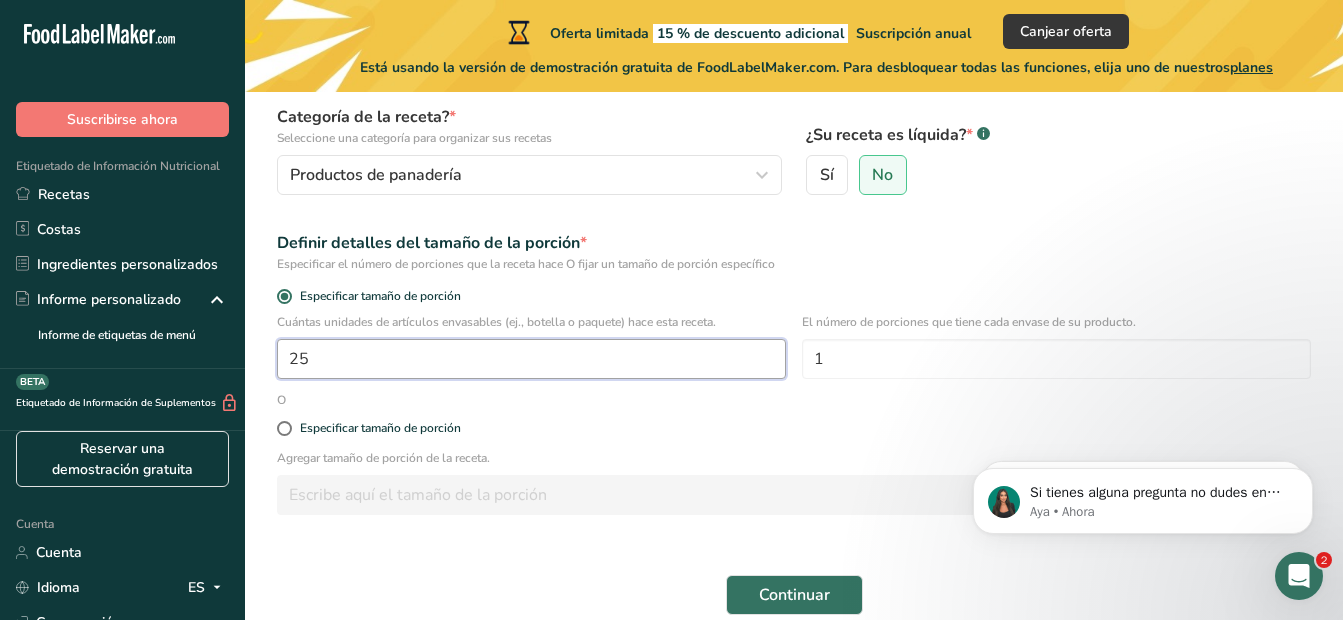 click on "25" at bounding box center [531, 359] 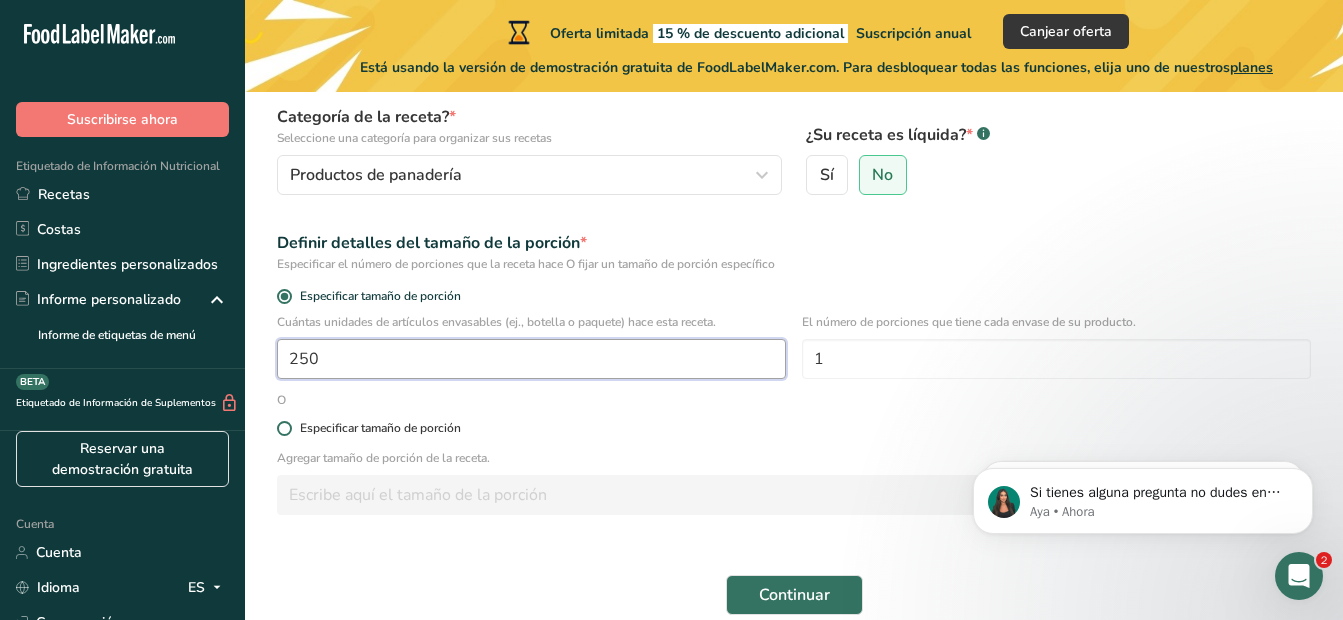 type on "250" 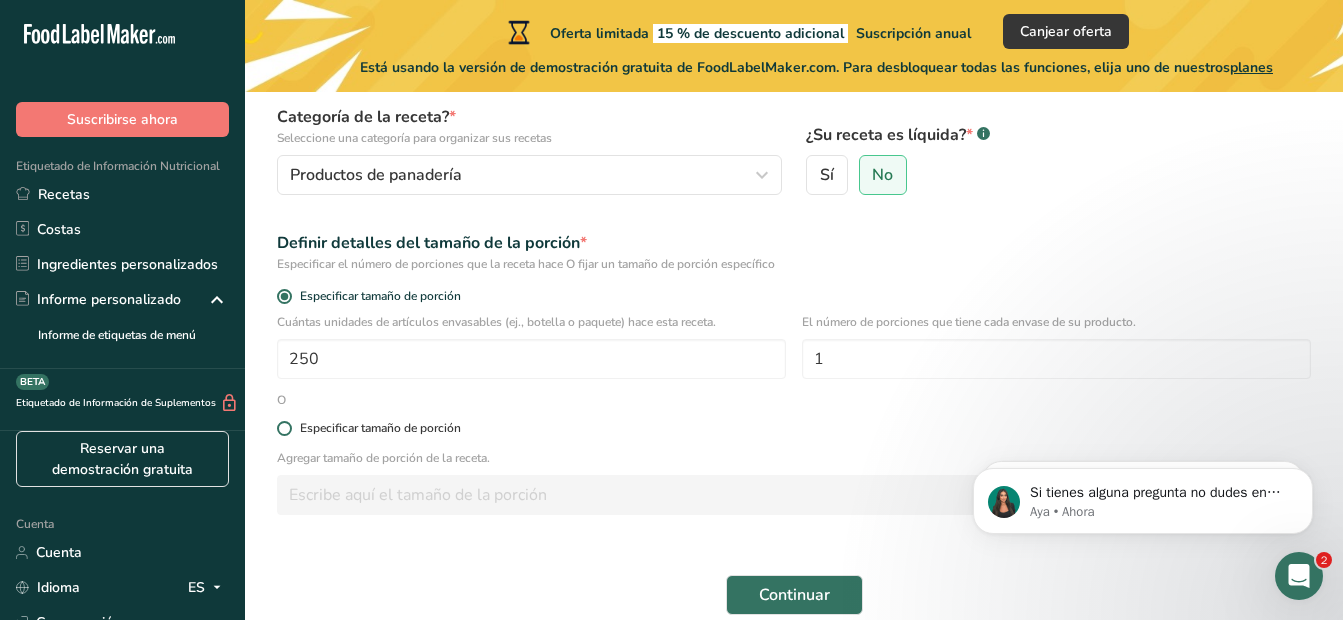click on "Especificar tamaño de porción" at bounding box center (794, 428) 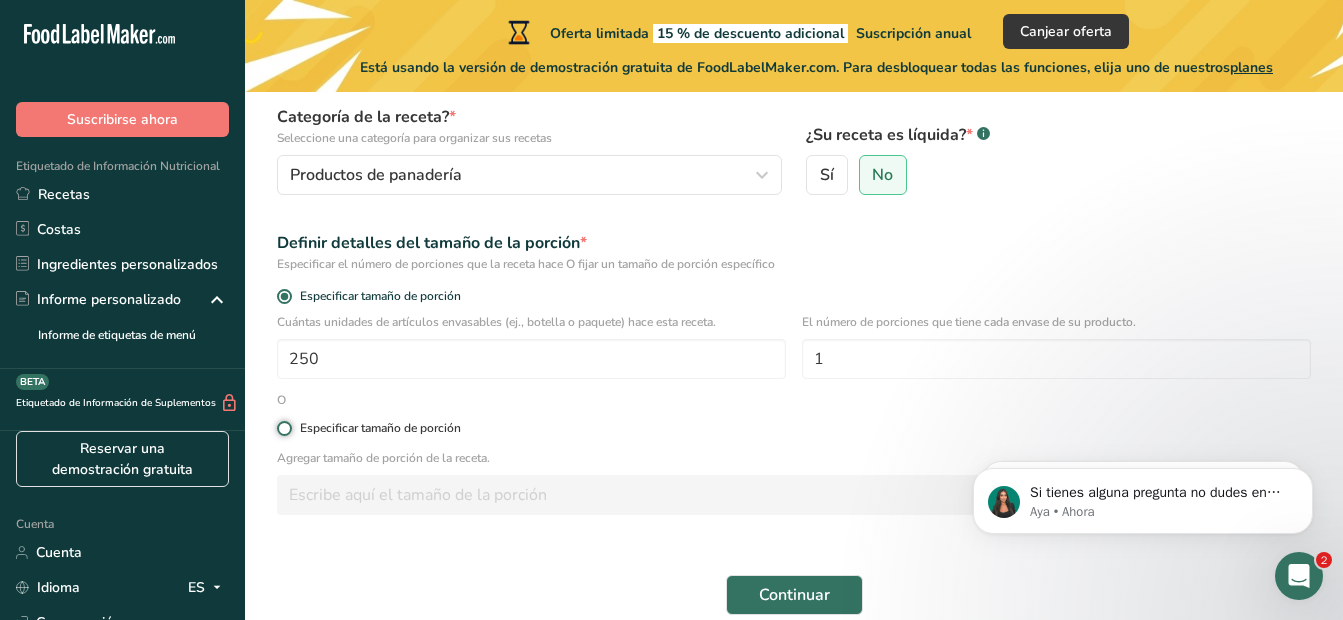 radio on "true" 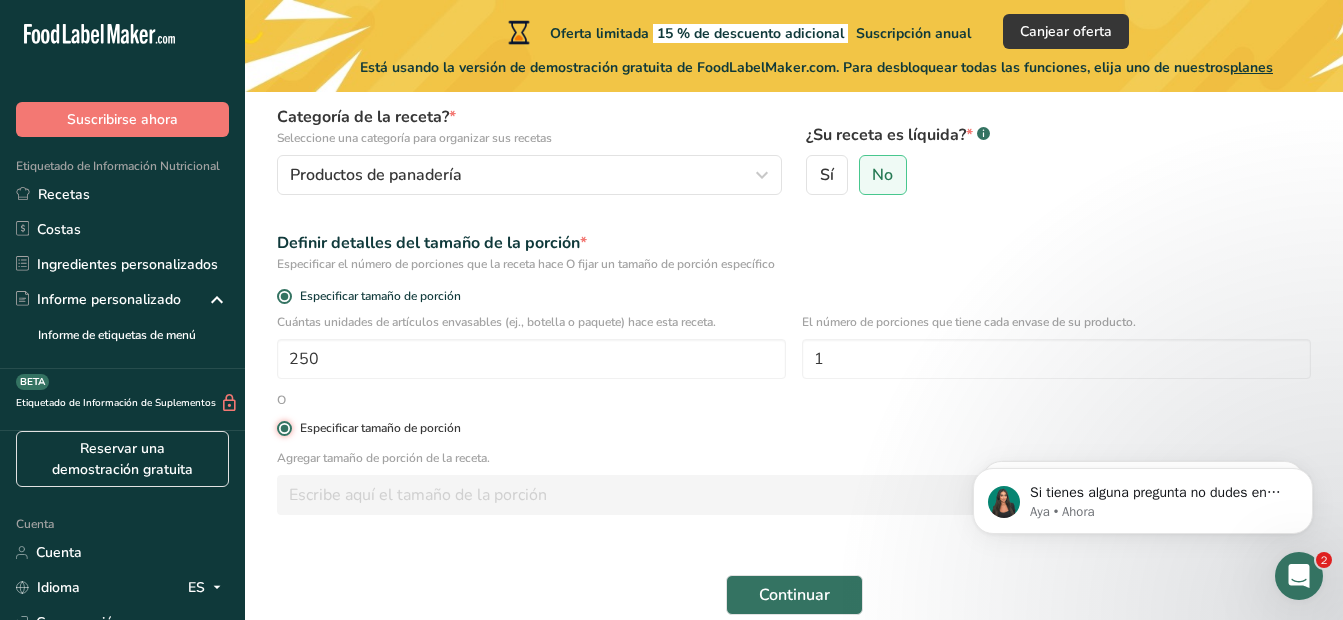 radio on "false" 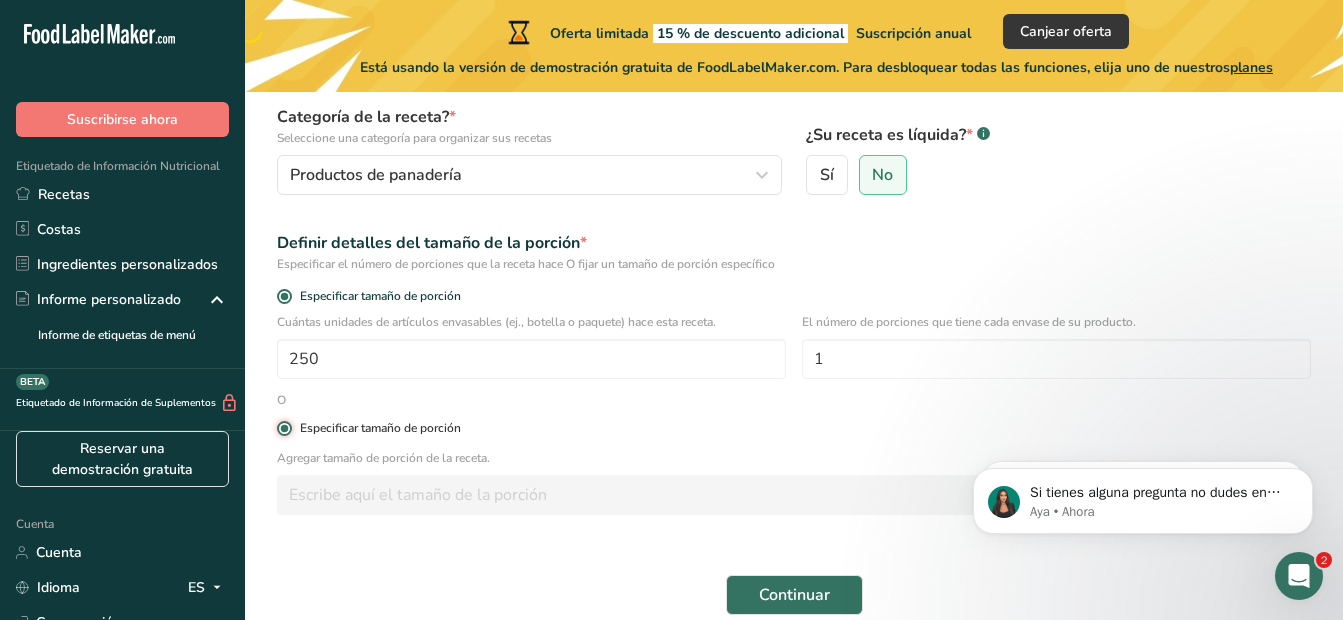 type 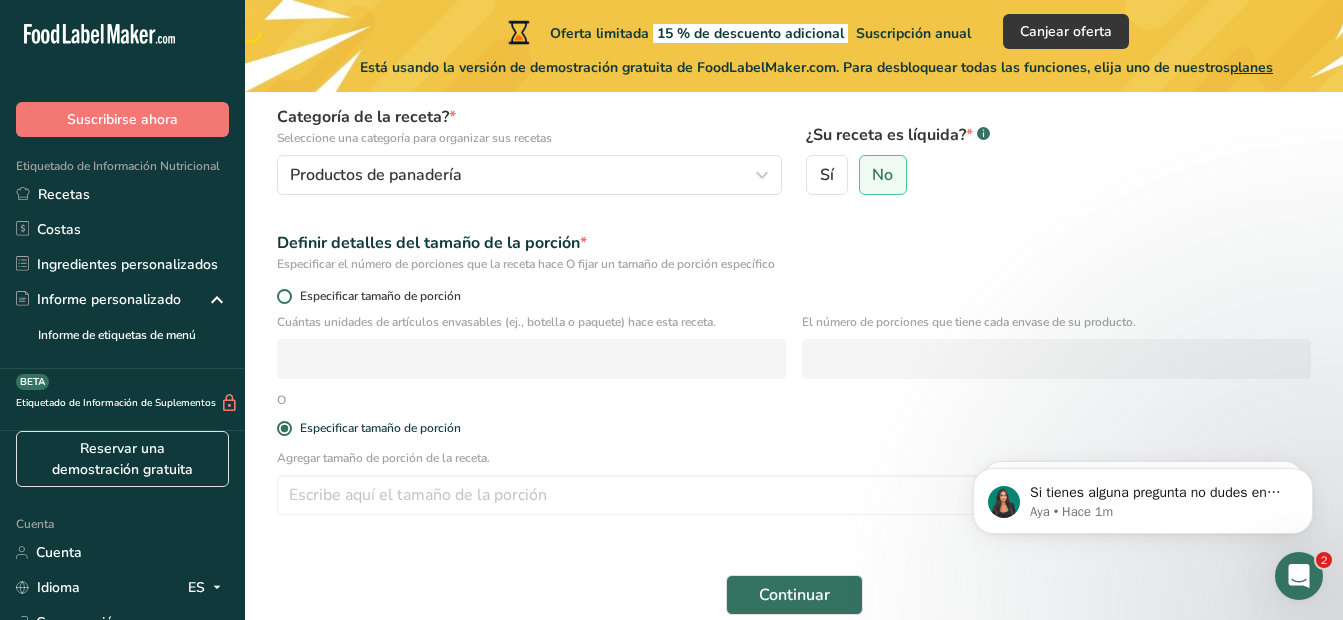 click at bounding box center [284, 296] 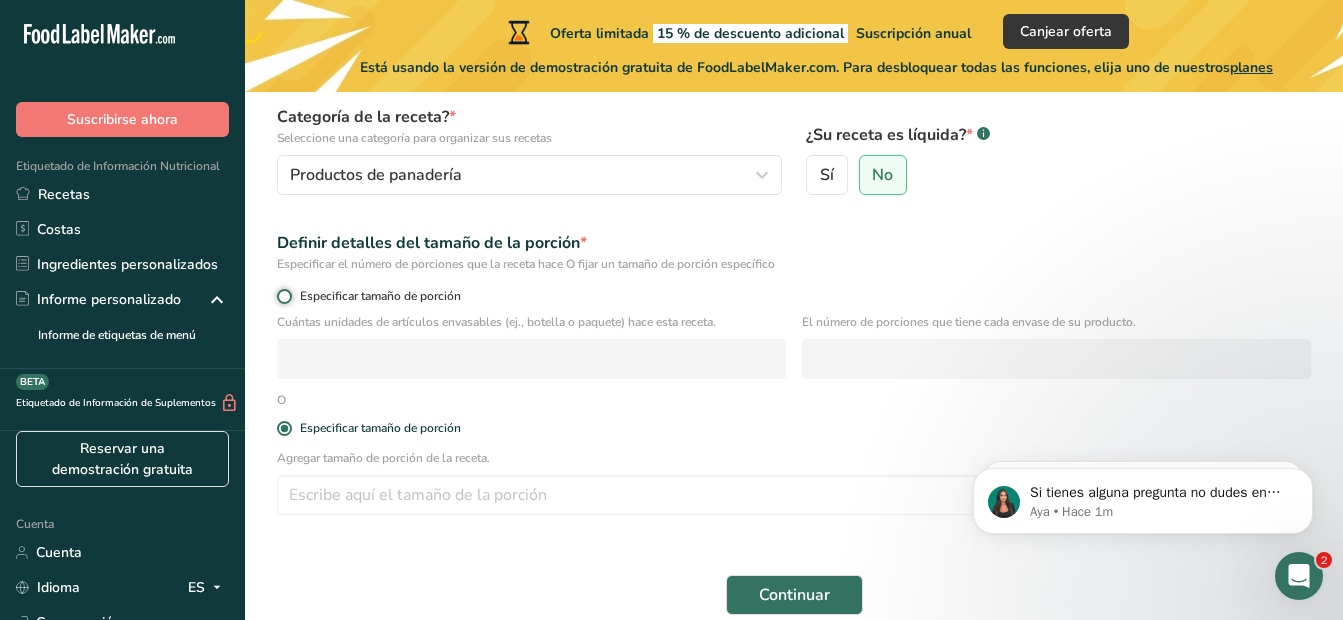 click on "Especificar tamaño de porción" at bounding box center (283, 296) 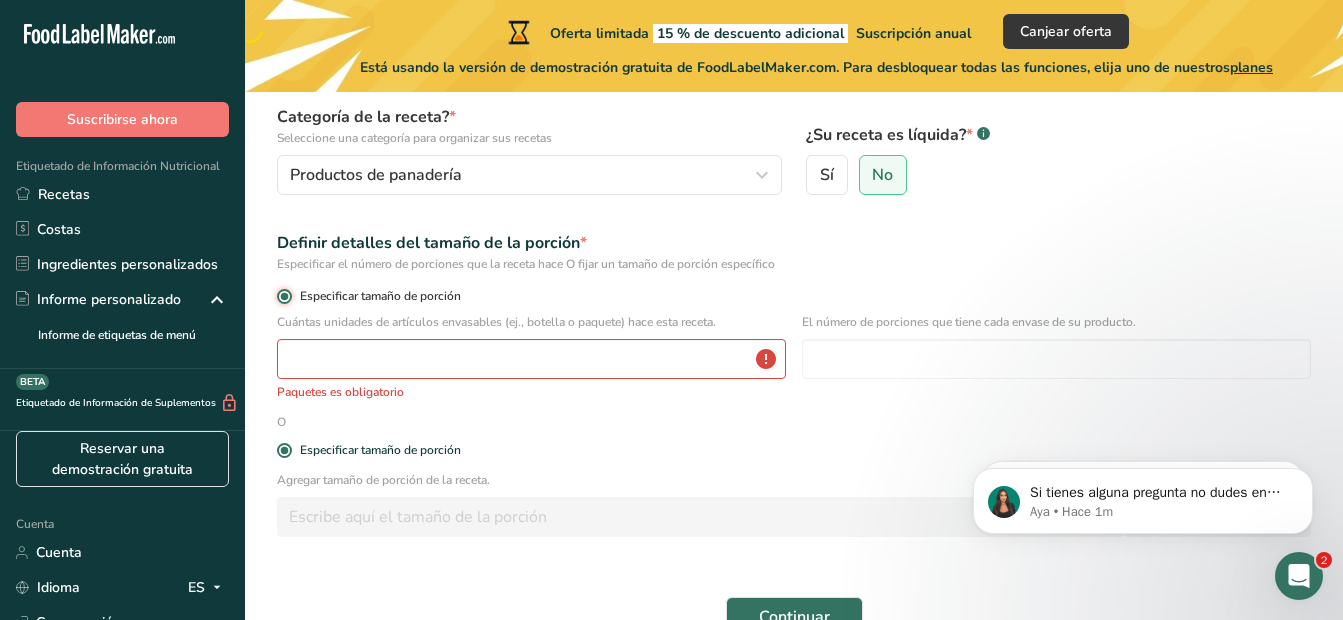 radio on "false" 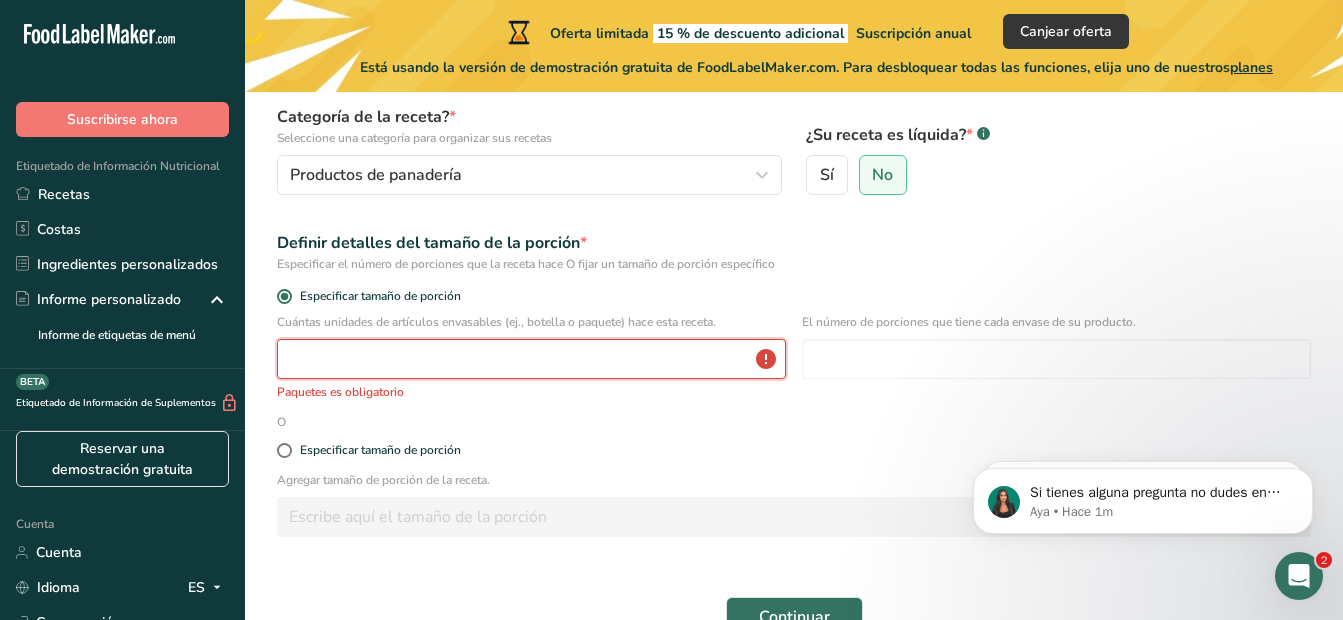 click at bounding box center (531, 359) 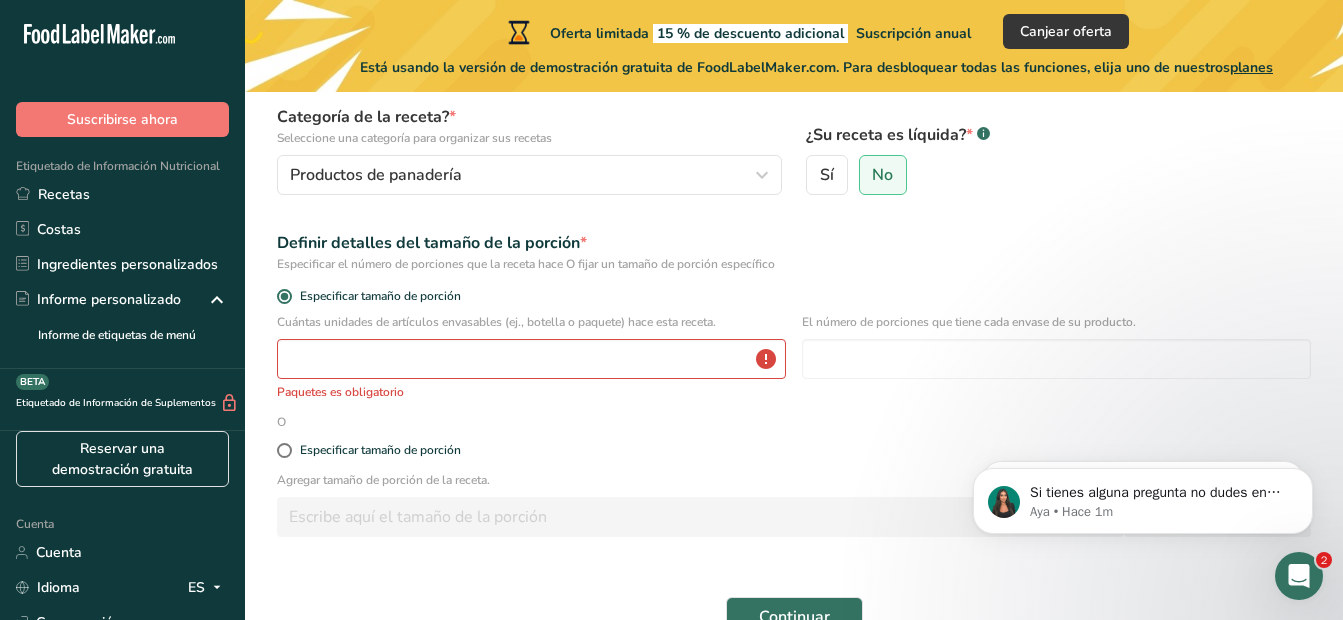click on "Paquetes es obligatorio" at bounding box center (340, 392) 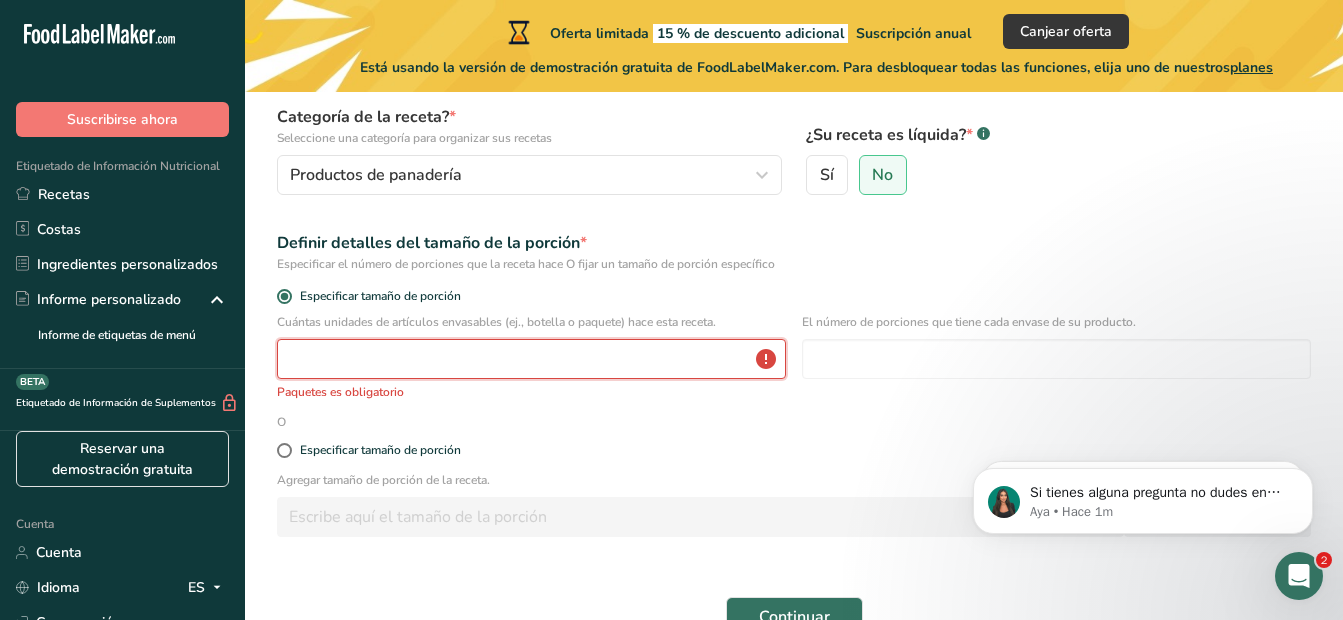 click at bounding box center (531, 359) 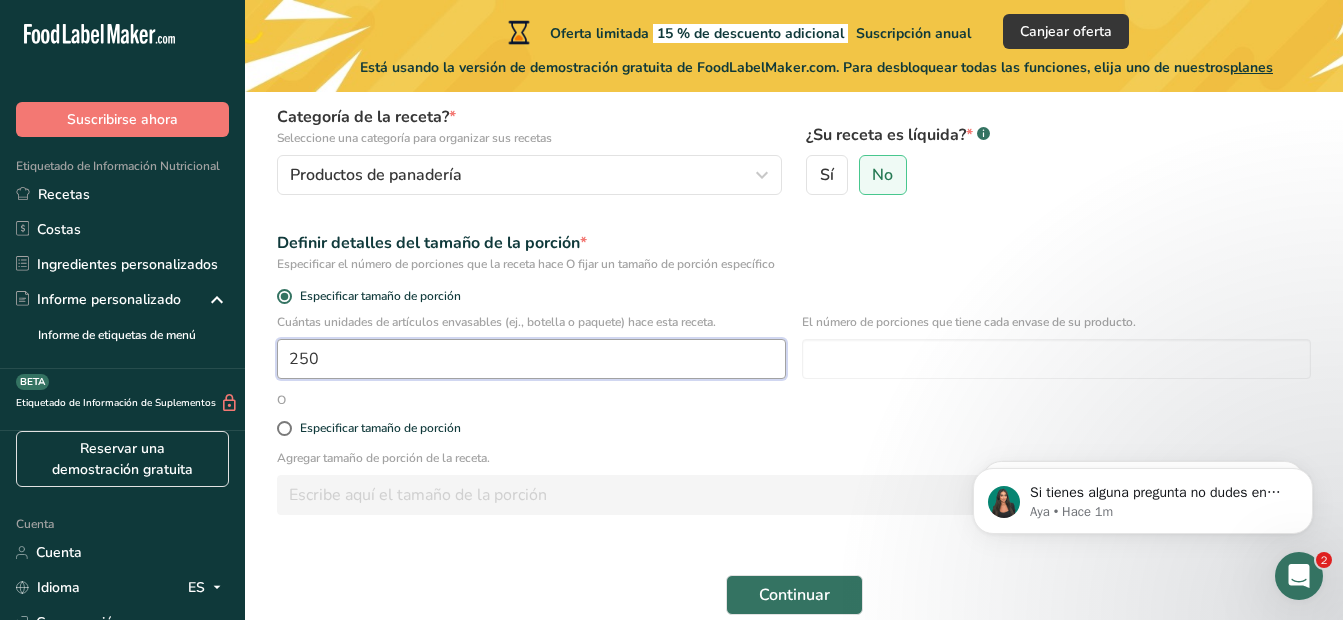 scroll, scrollTop: 100, scrollLeft: 0, axis: vertical 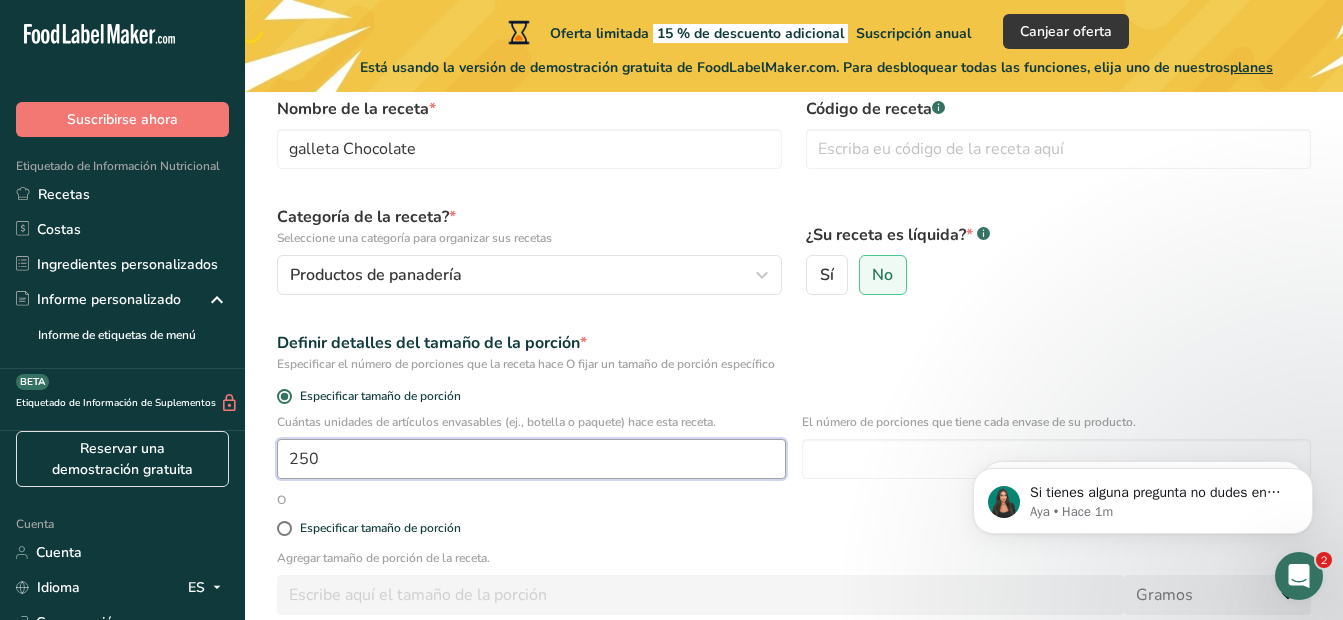 type on "250" 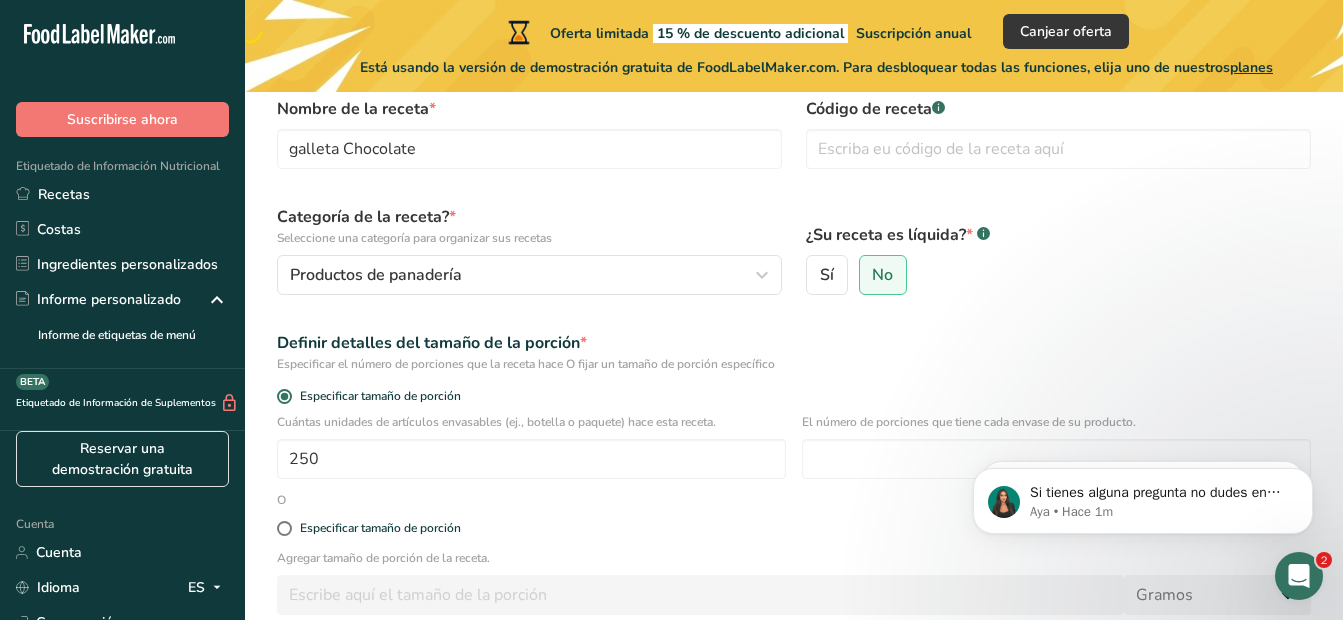 click on "El número de porciones que tiene cada envase de su producto." at bounding box center [1056, 422] 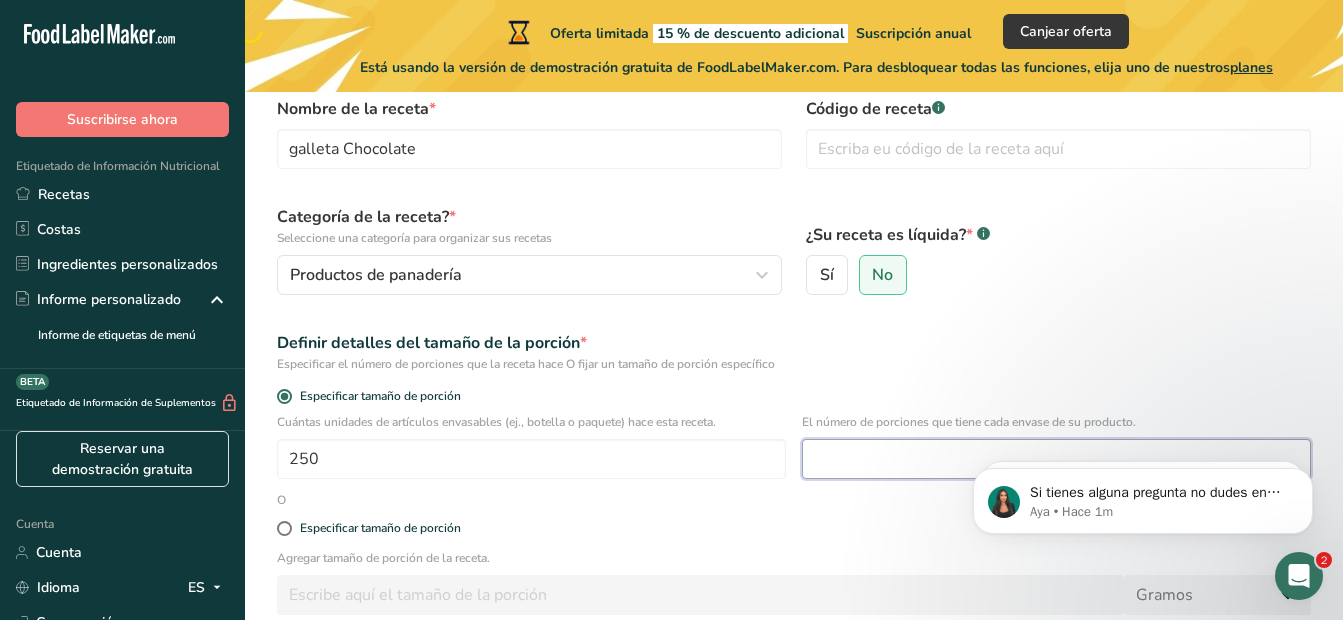 click at bounding box center (1056, 459) 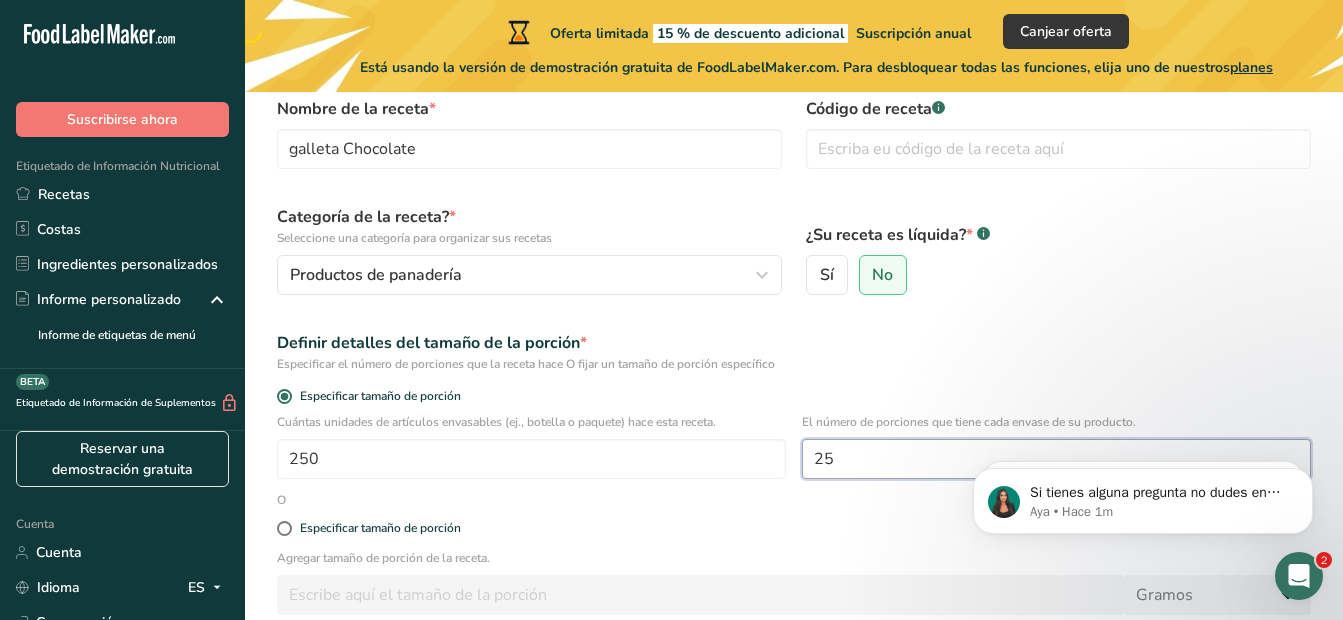 type on "25" 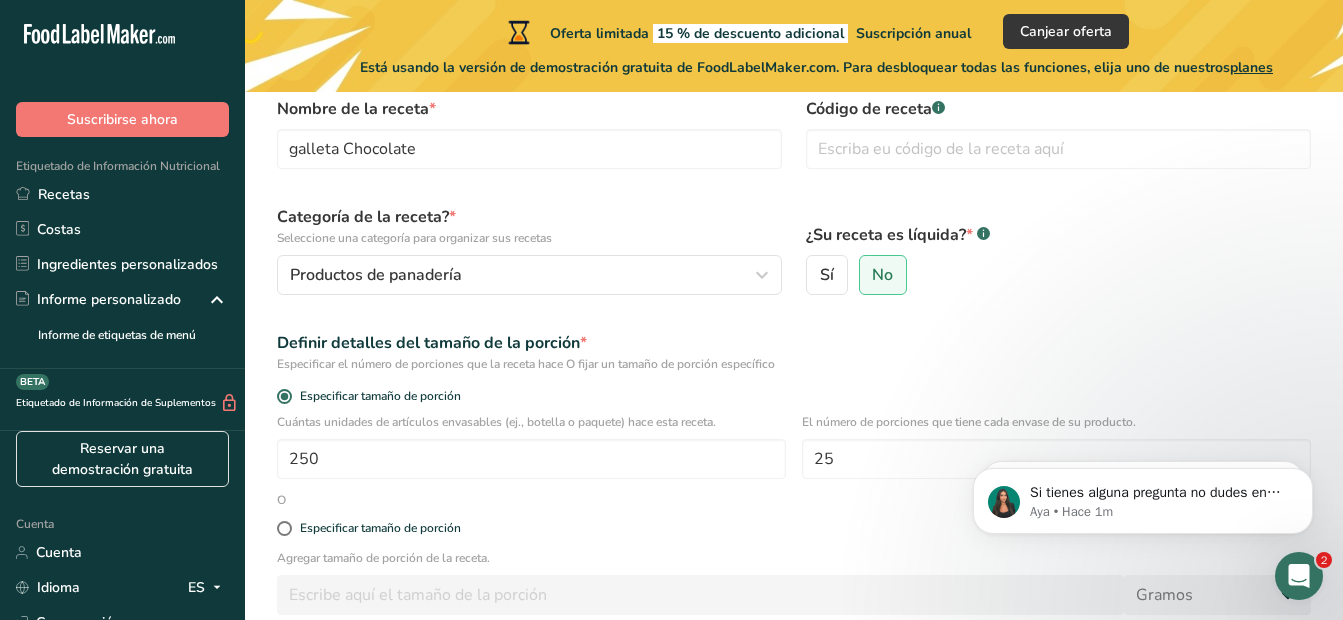 click on "Nombre de la receta *   galleta Chocolate
Código de receta
.a-a{fill:#347362;}.b-a{fill:#fff;}
Categoría de la receta? *
Seleccione una categoría para organizar sus recetas
Productos de panadería
Categorías estándar
Categorías personalizadas
.a-a{fill:#347362;}.b-a{fill:#fff;}
Productos de panadería
Bebidas
Confitería
Comidas cocinadas, ensaladas y salsas
Lácteos
Aperitivos
Añadir nueva categoría
¿Su receta es líquida? *   .a-a{fill:#347362;}.b-a{fill:#fff;}           Sí   No
Definir detalles del tamaño de la porción *
Especificar tamaño de porción
250     25
O
Mg" at bounding box center (794, 406) 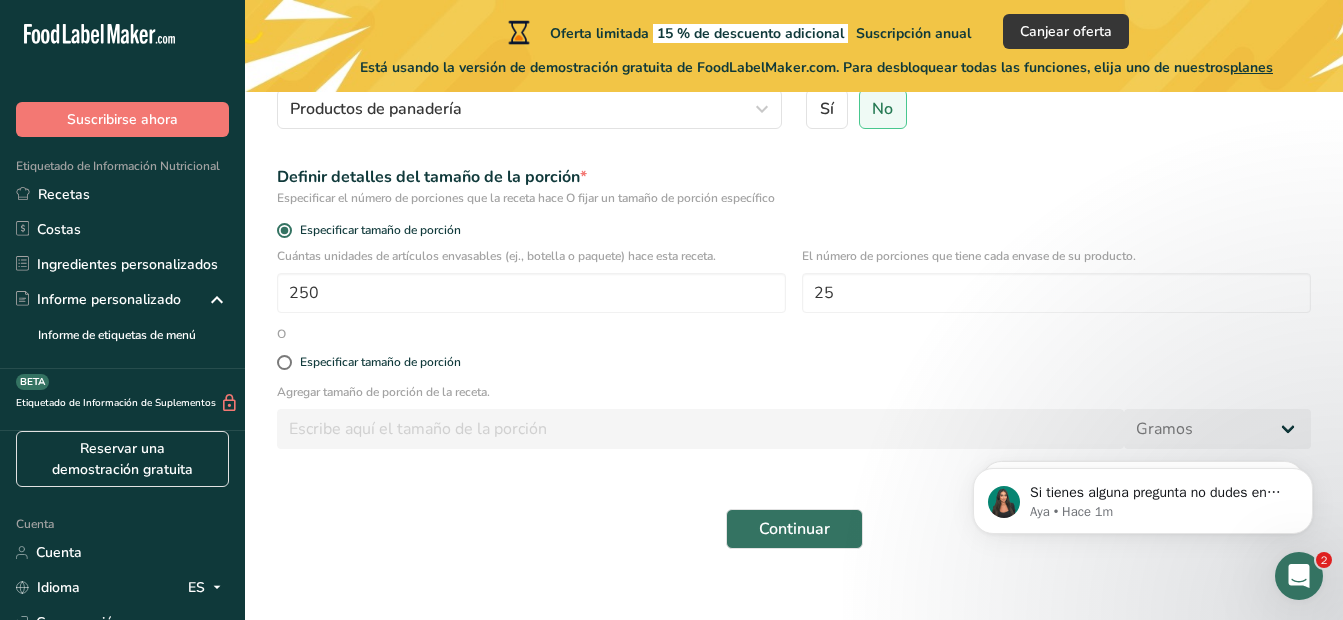 scroll, scrollTop: 291, scrollLeft: 0, axis: vertical 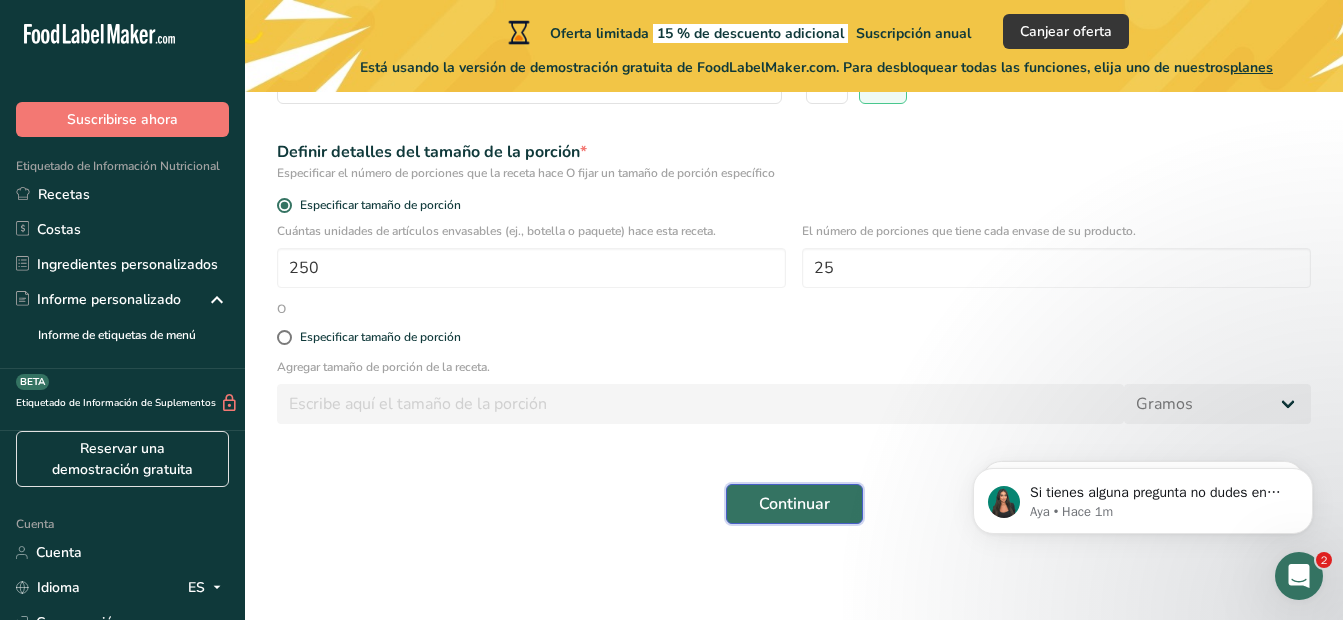 click on "Continuar" at bounding box center (794, 504) 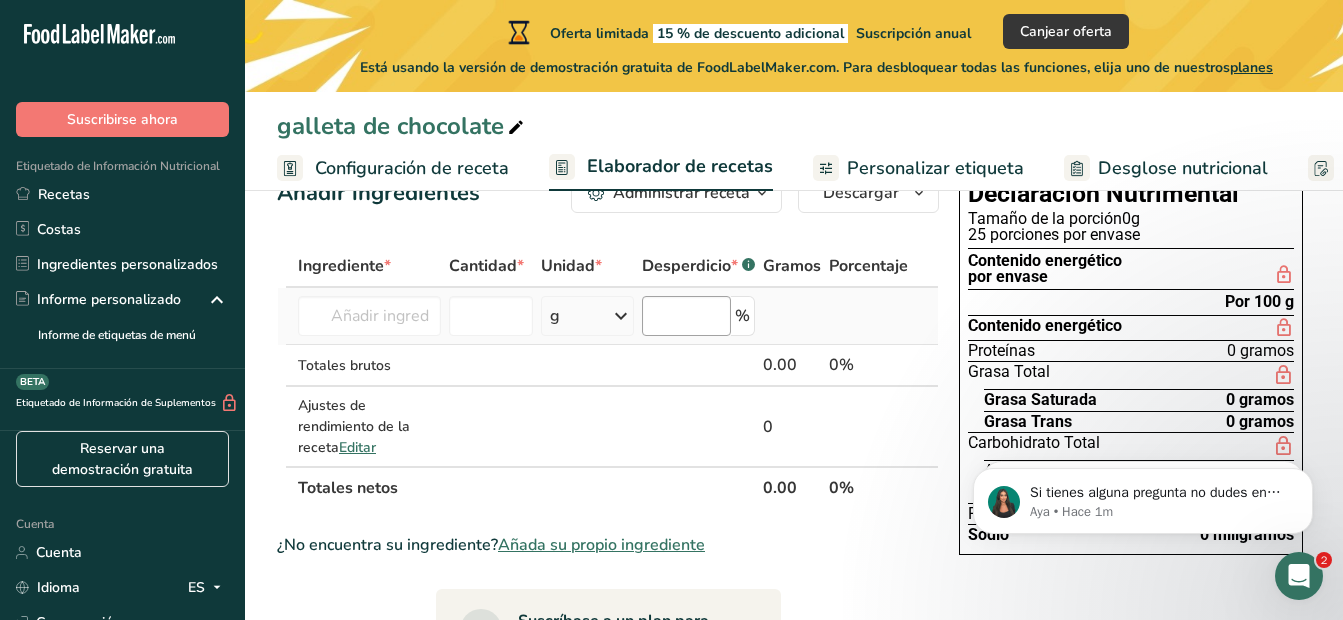 scroll, scrollTop: 0, scrollLeft: 0, axis: both 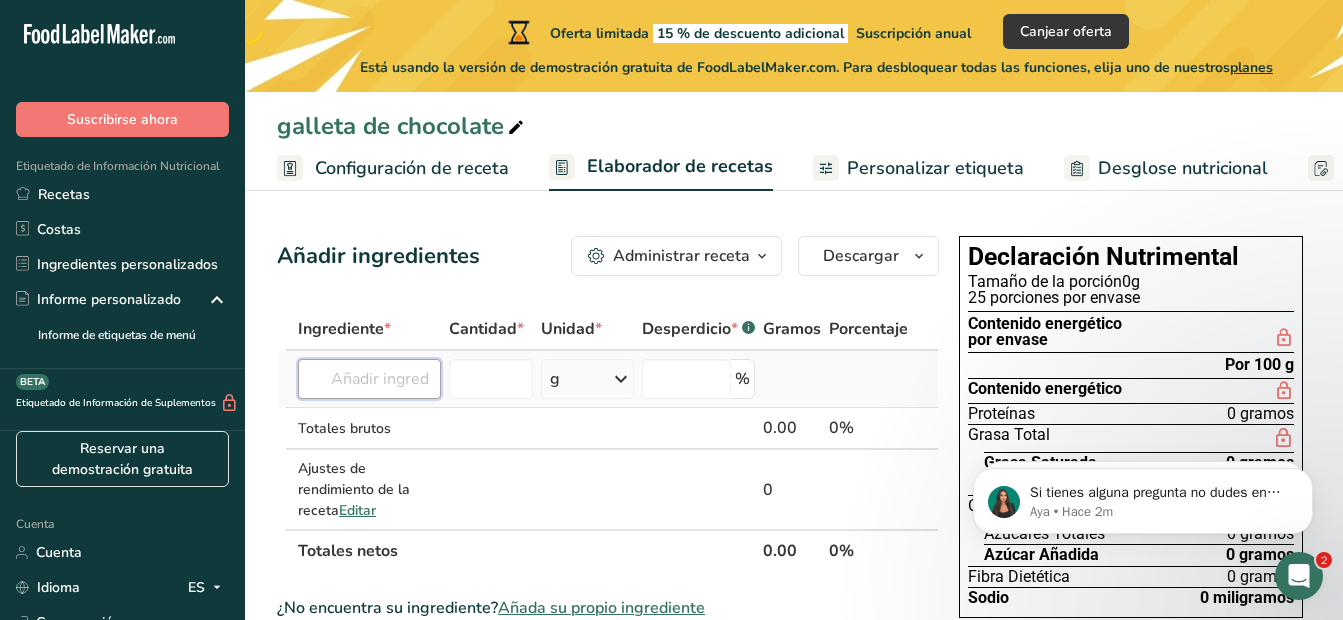 click at bounding box center [369, 379] 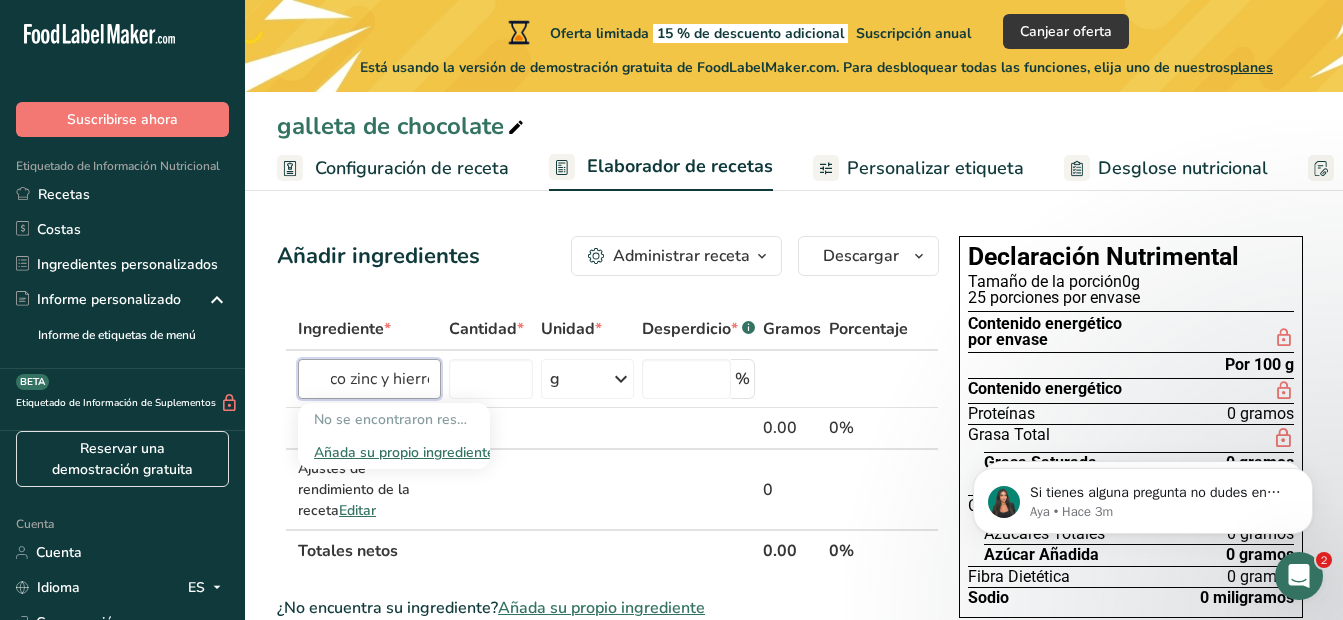 scroll, scrollTop: 0, scrollLeft: 289, axis: horizontal 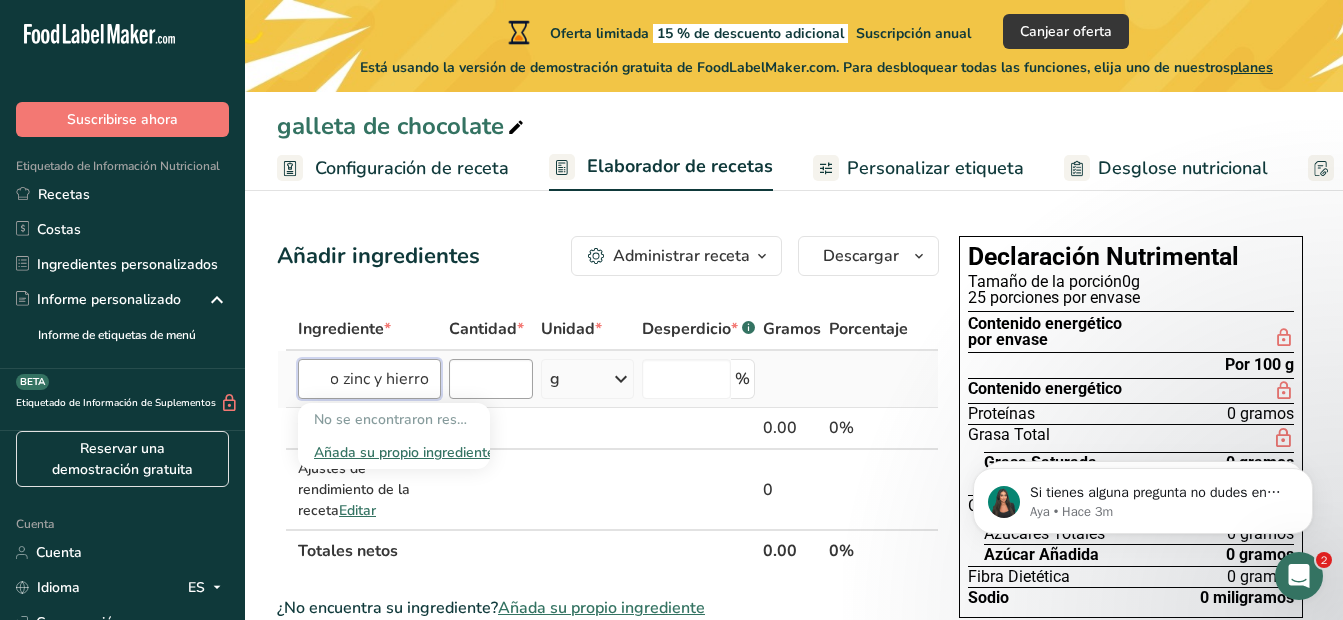 type on "harina de trigo adicionada con acido folico zinc y hierro" 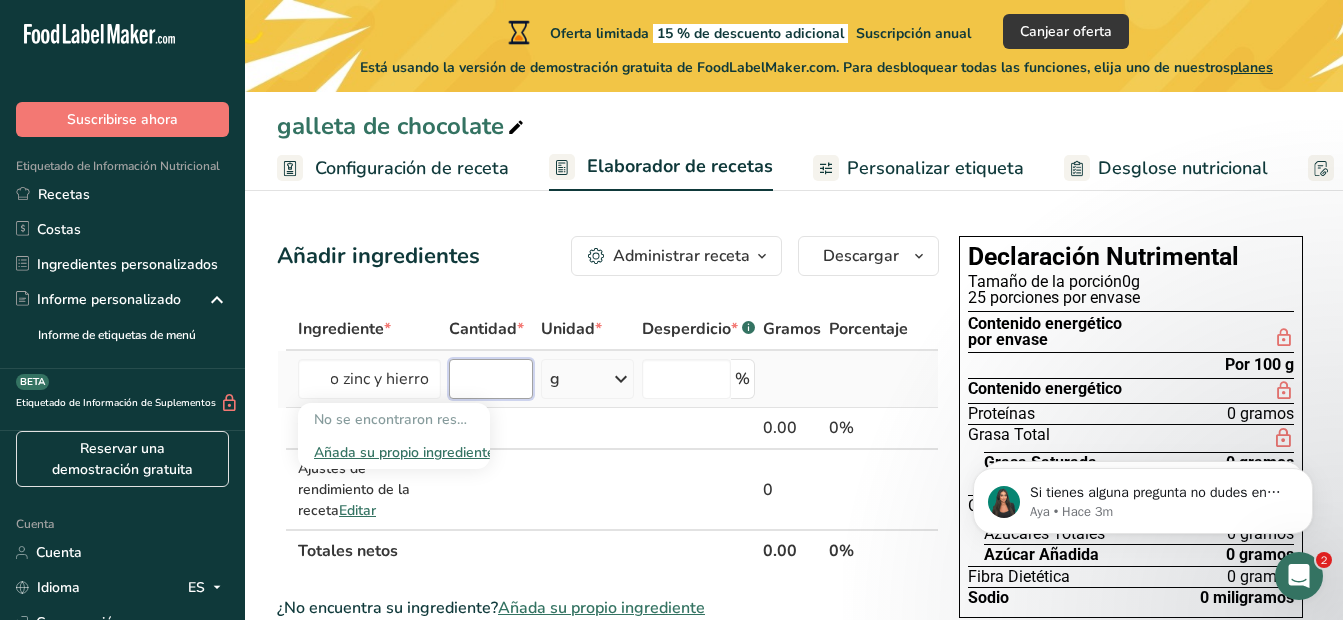 type 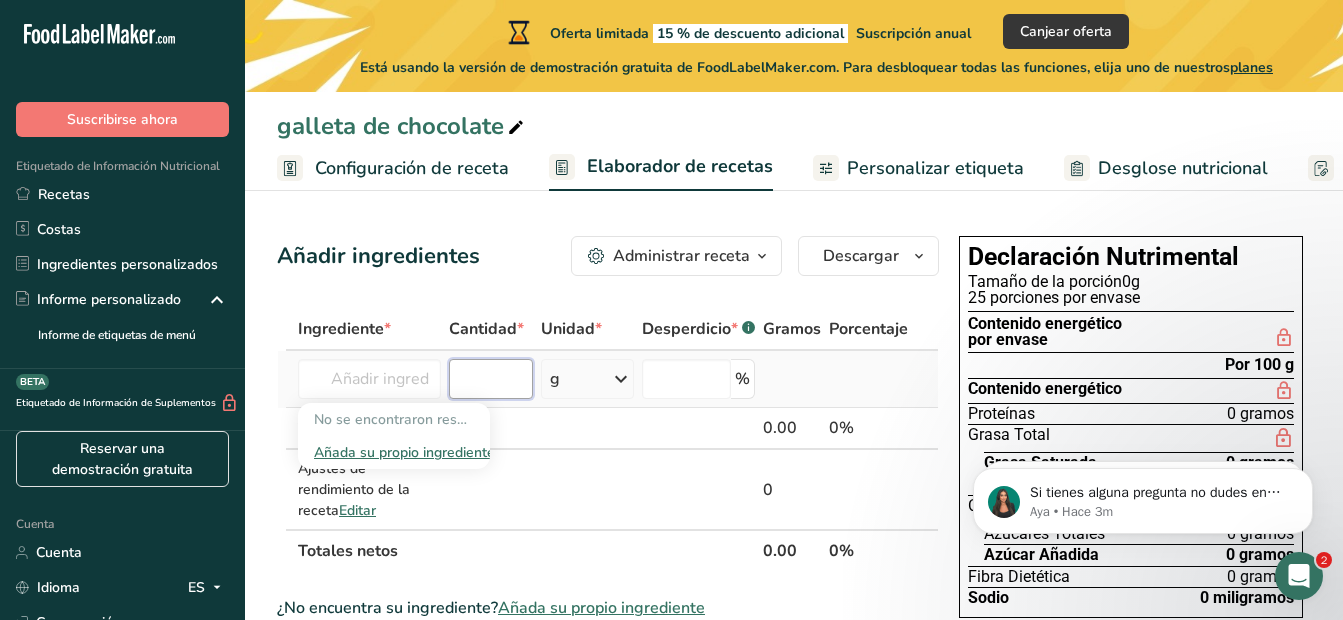 scroll, scrollTop: 0, scrollLeft: 0, axis: both 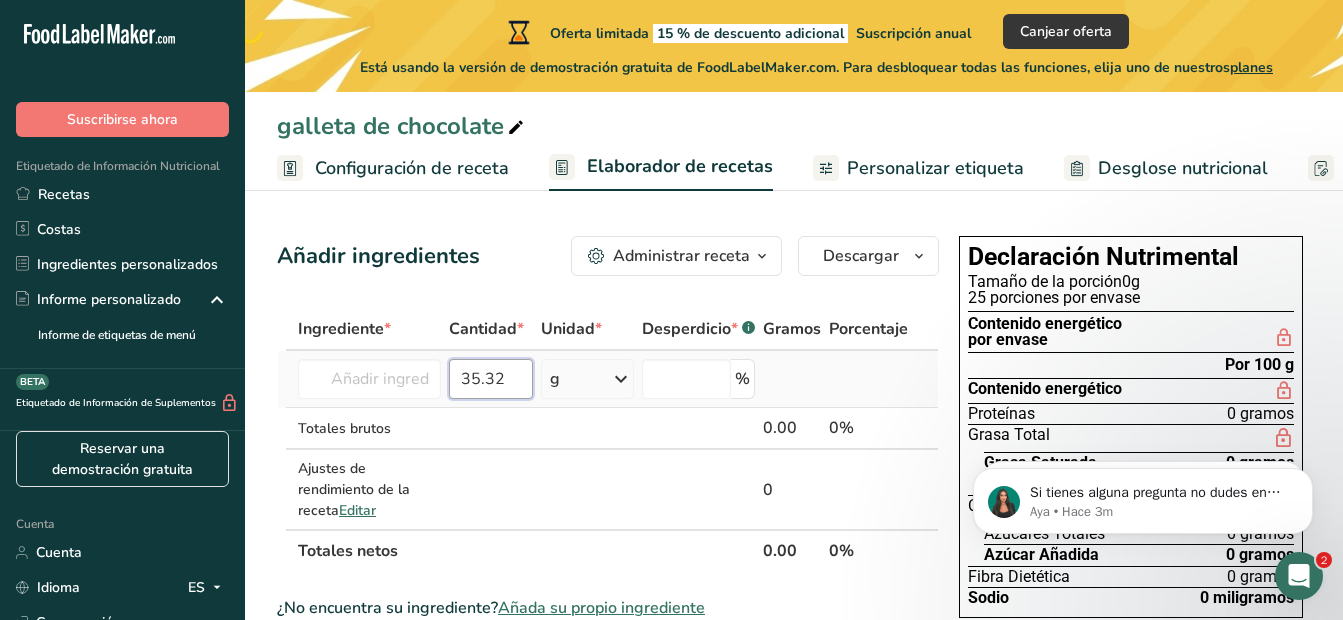 type on "35.32" 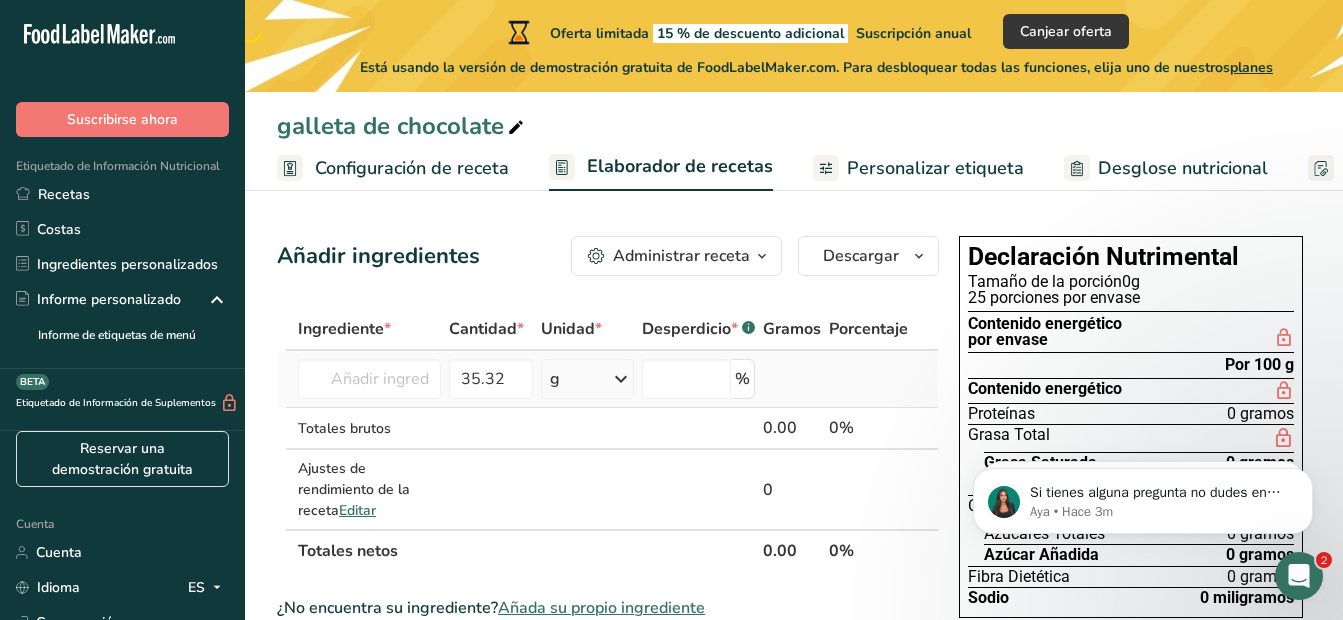 click on "g" at bounding box center (588, 379) 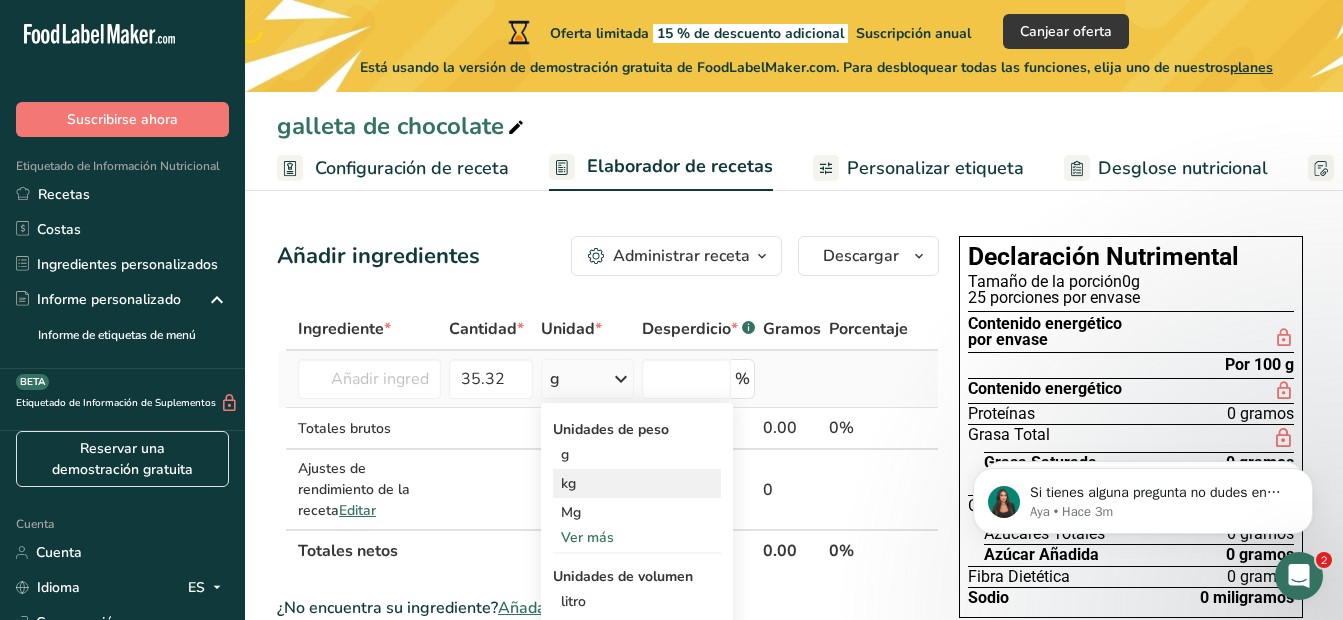 click on "kg" at bounding box center (637, 483) 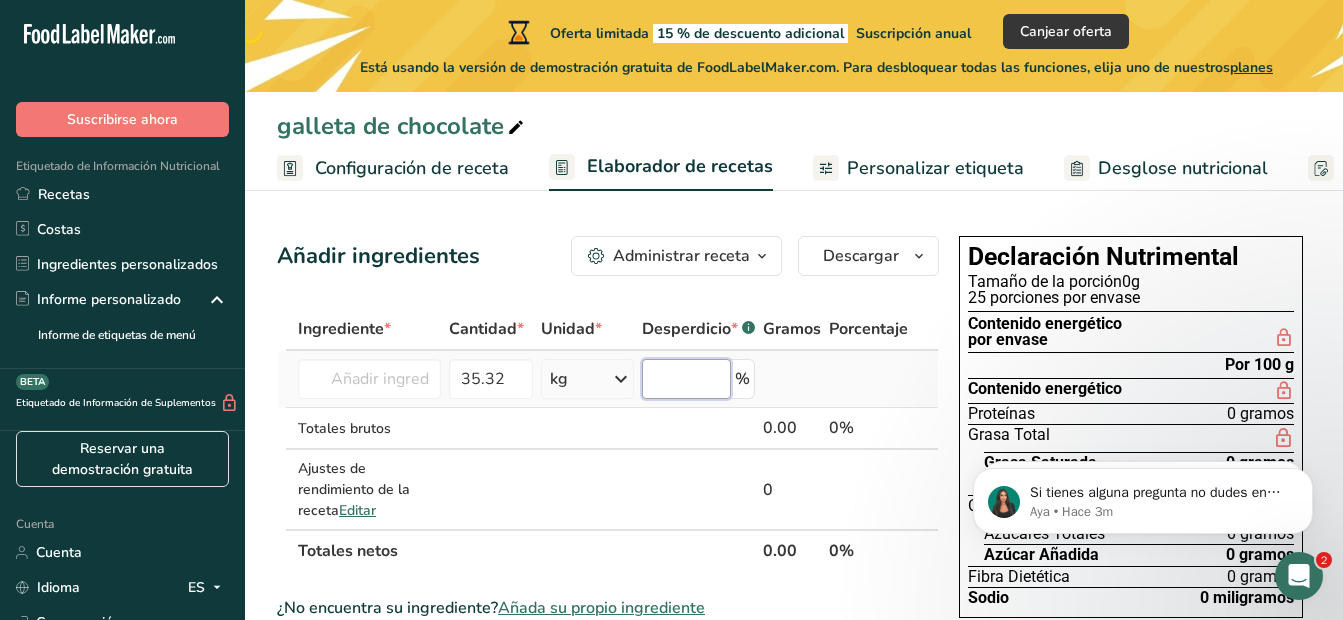 click at bounding box center [686, 379] 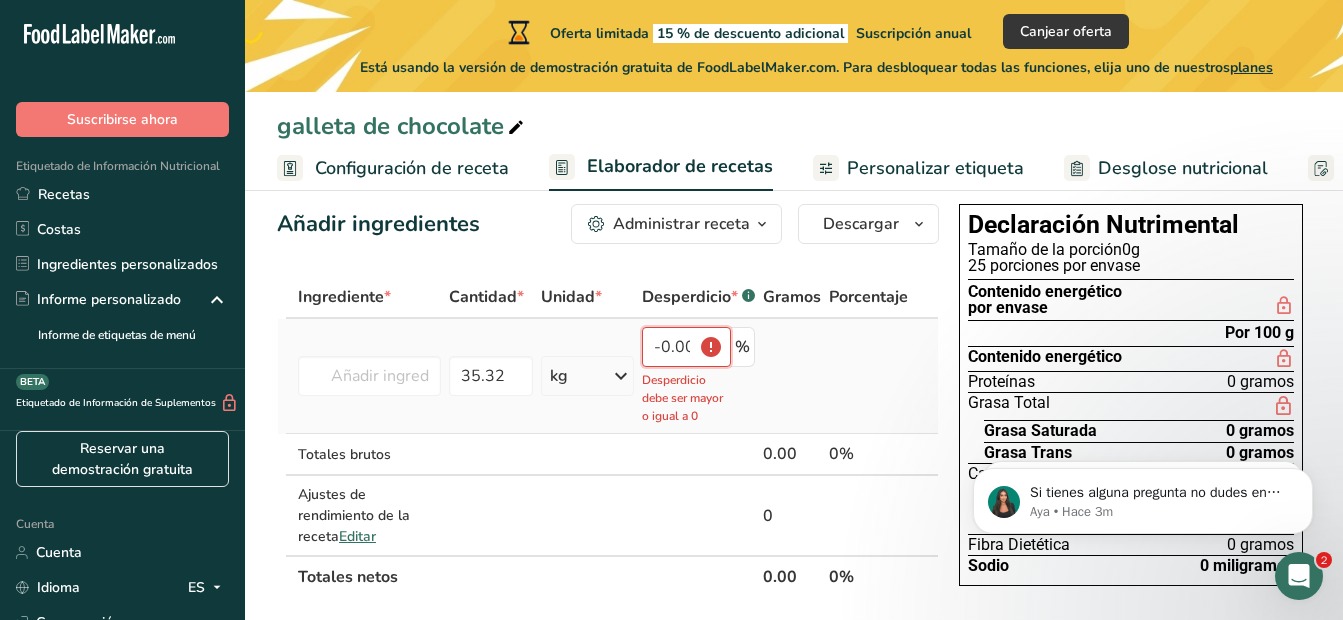 scroll, scrollTop: 33, scrollLeft: 0, axis: vertical 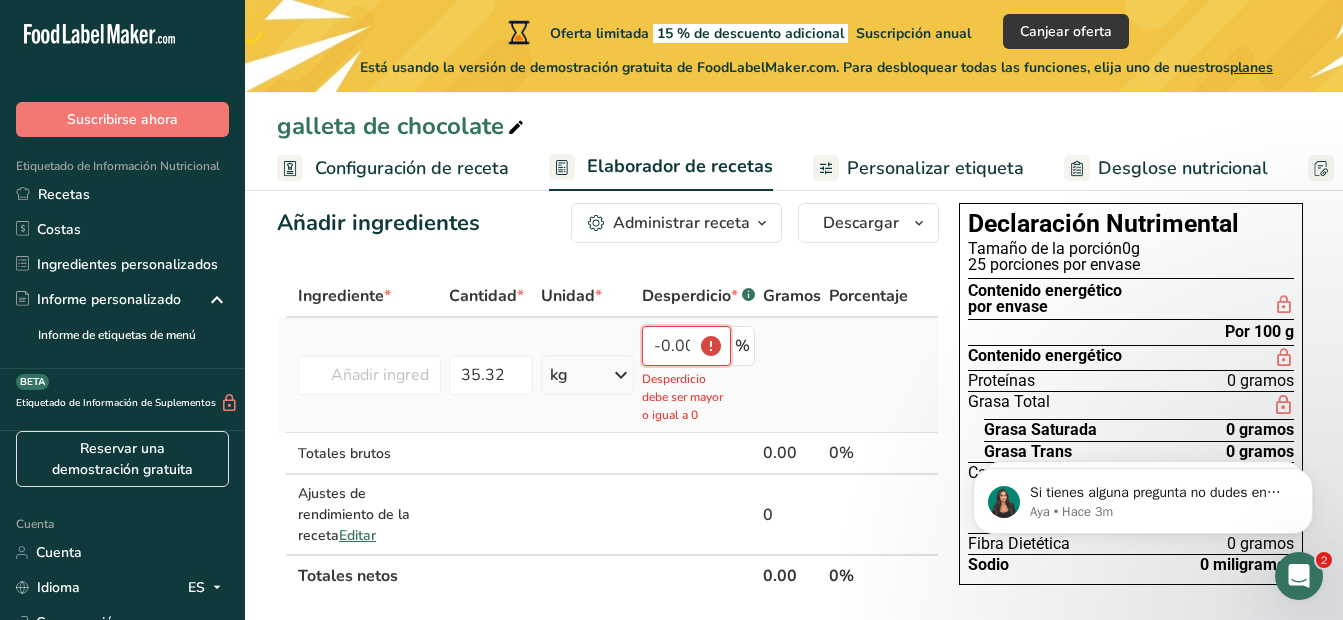 click on "-0.000022" at bounding box center [686, 346] 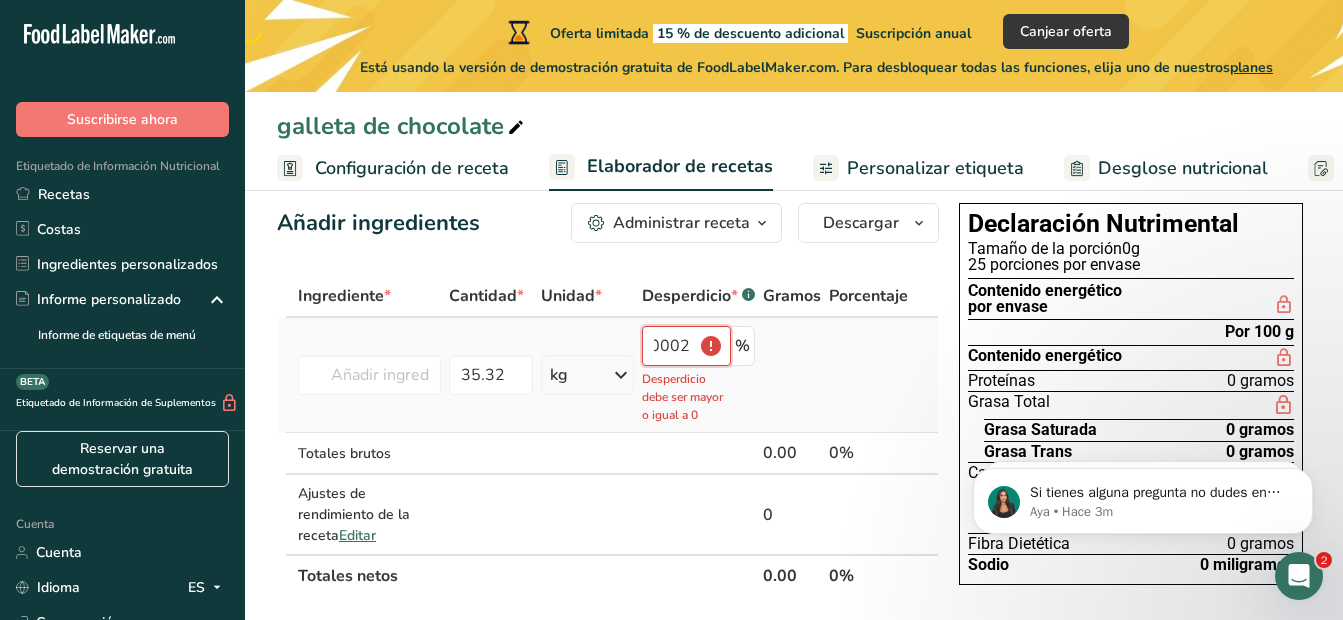 scroll, scrollTop: 0, scrollLeft: 33, axis: horizontal 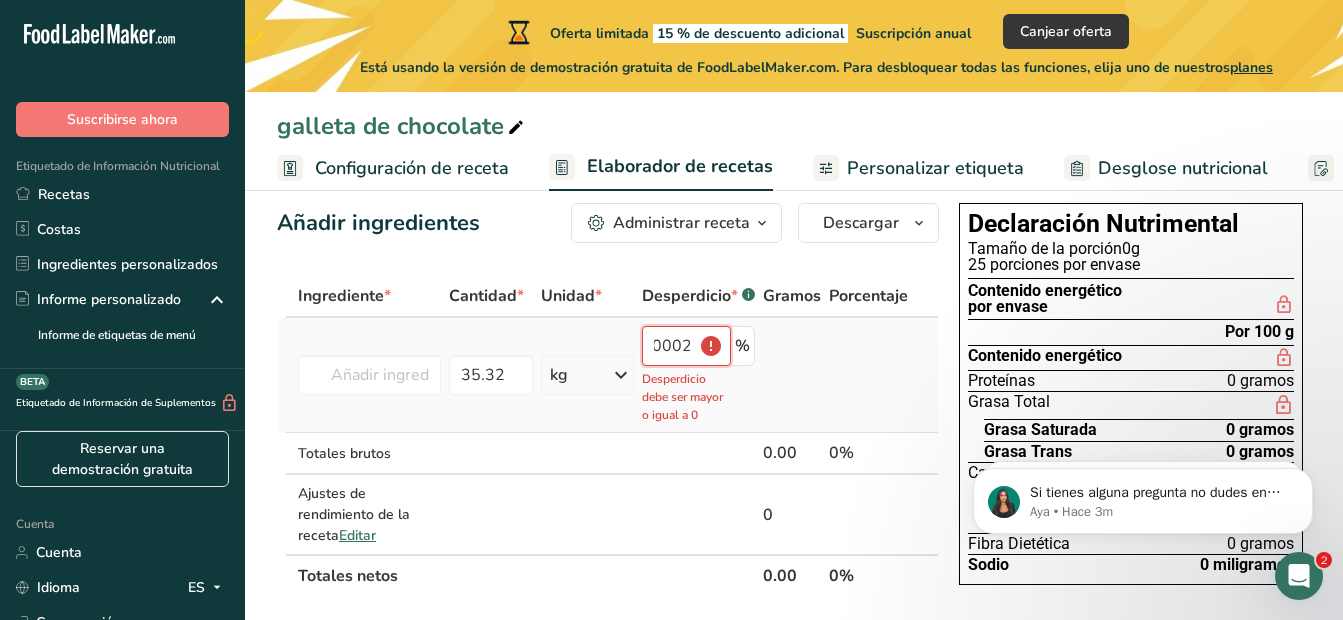 type on "0" 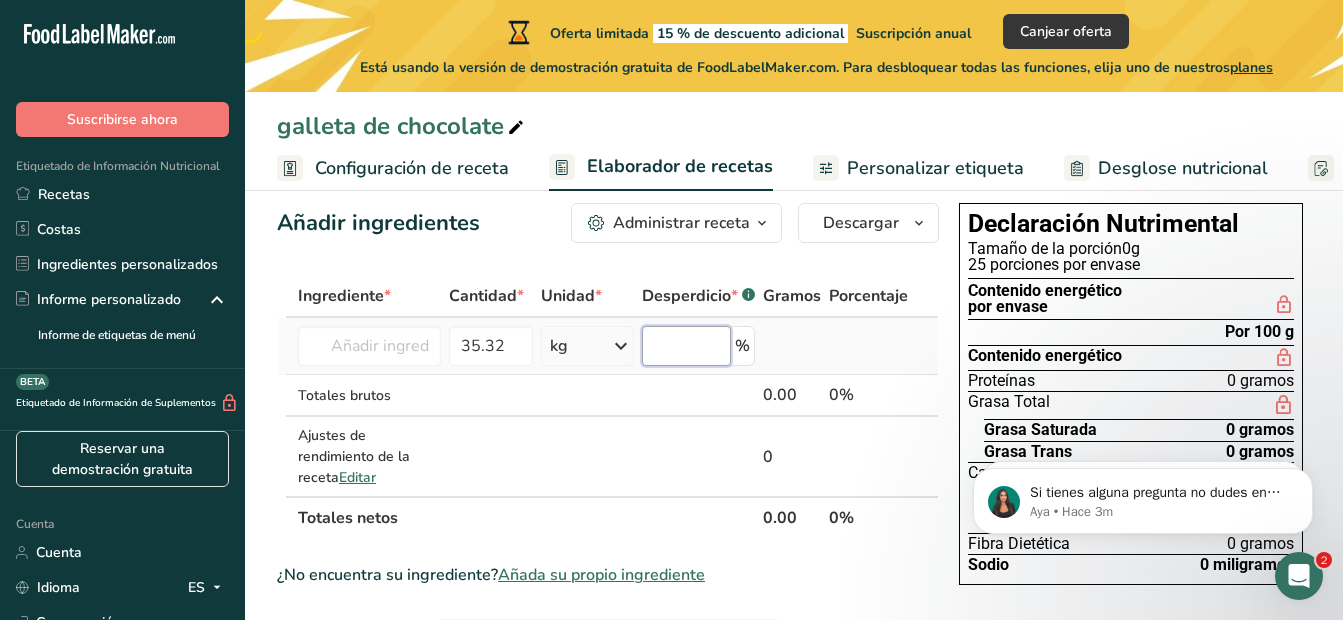 scroll, scrollTop: 0, scrollLeft: 0, axis: both 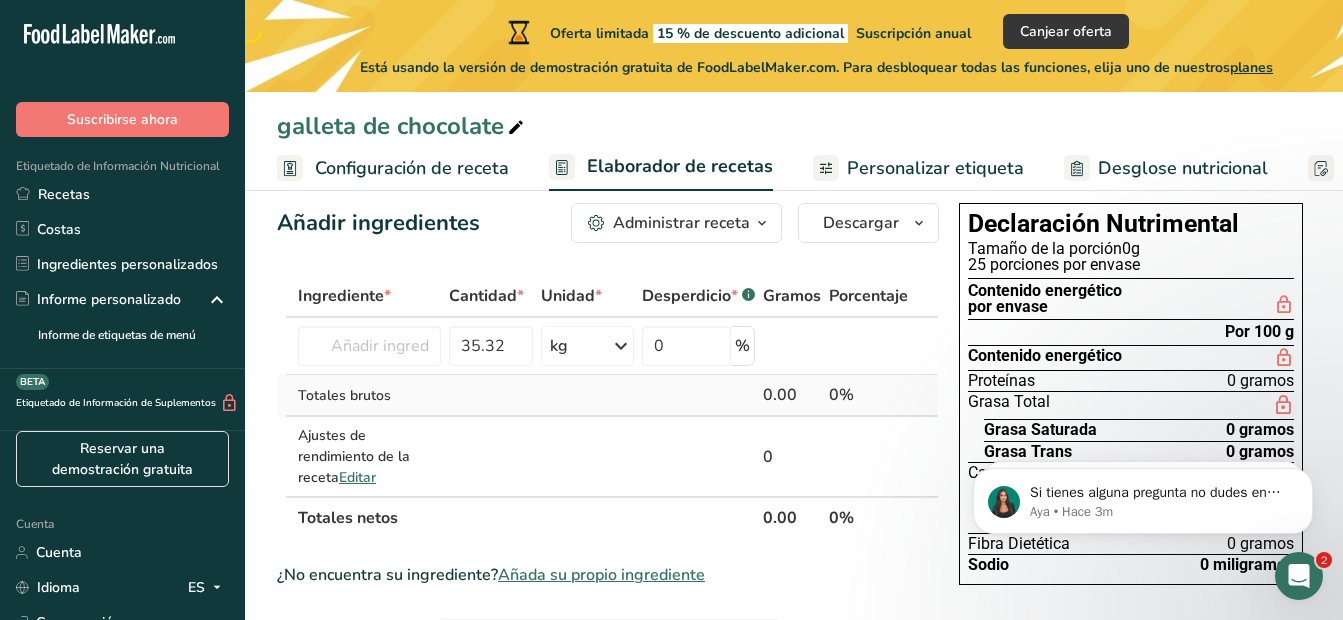 click at bounding box center [588, 396] 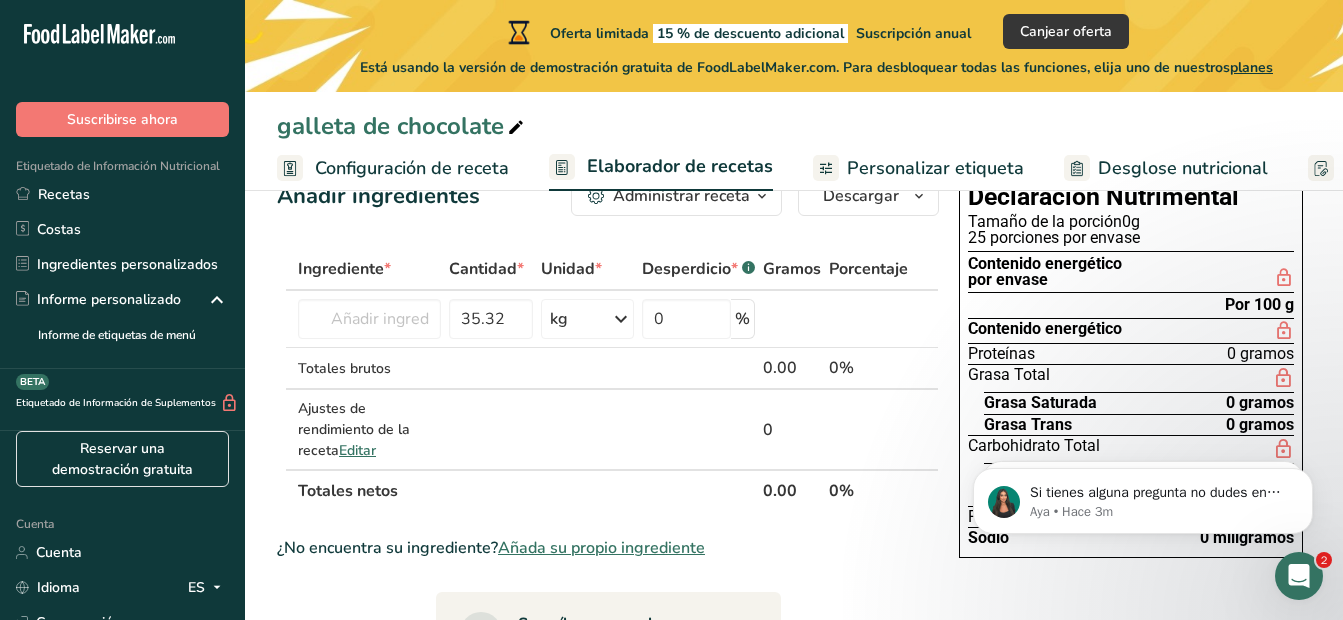 scroll, scrollTop: 51, scrollLeft: 0, axis: vertical 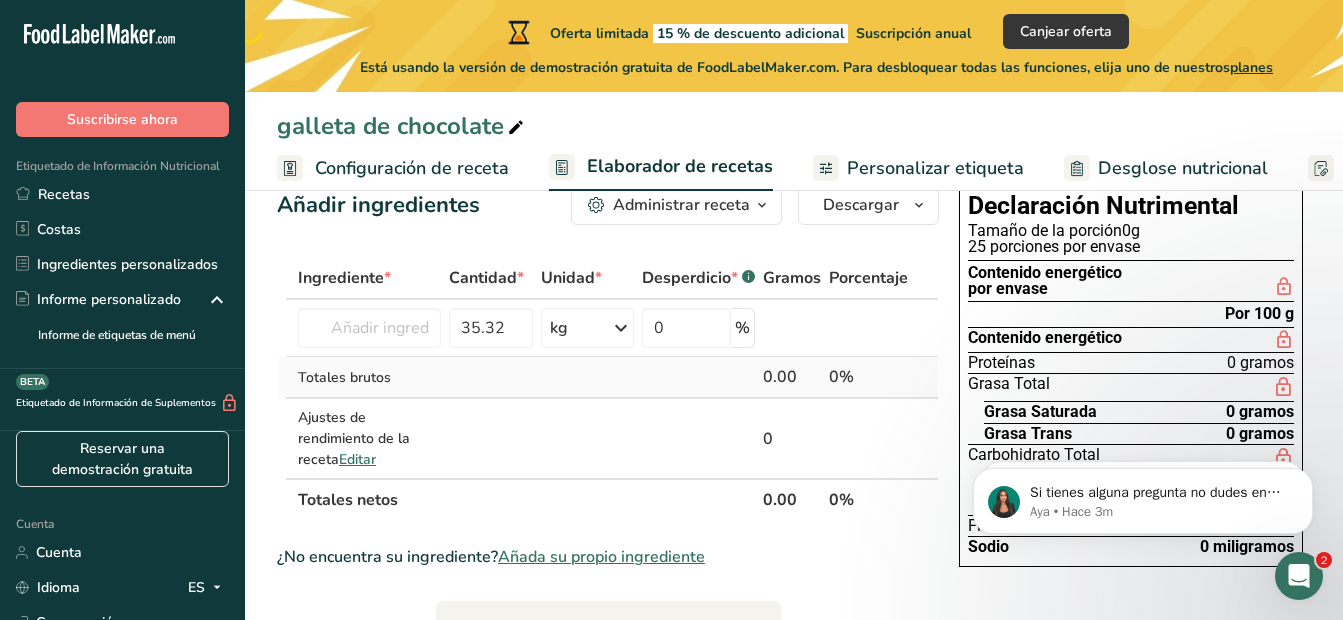 click at bounding box center [698, 378] 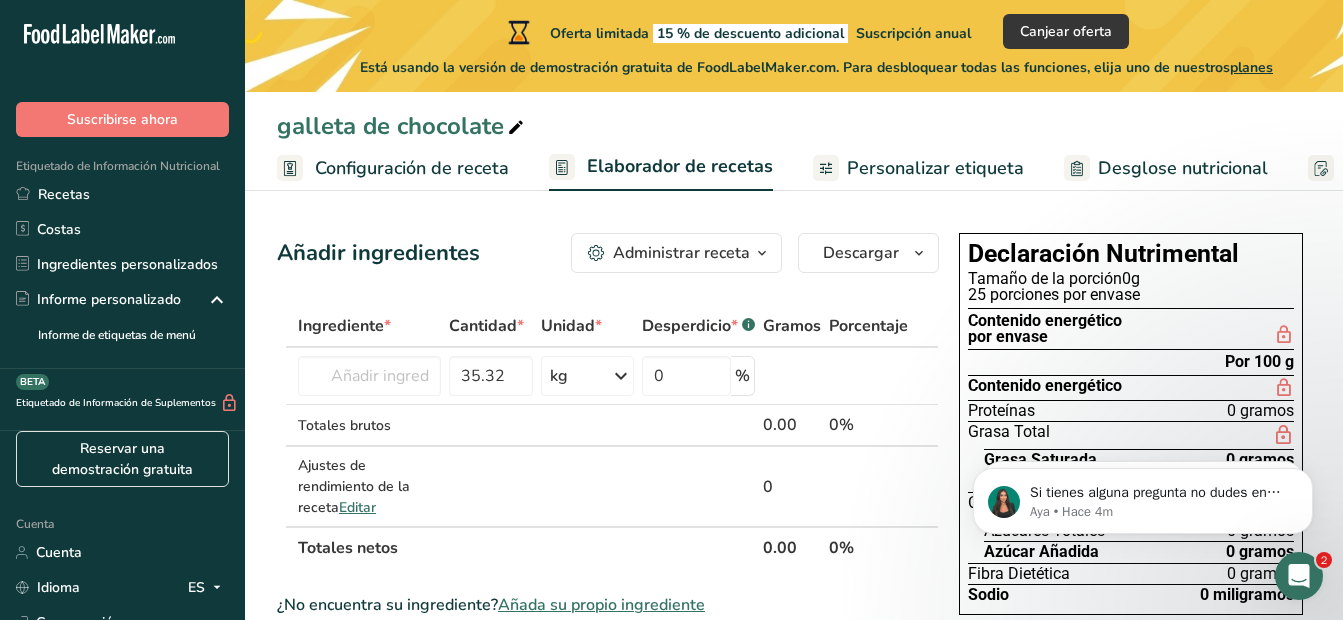 scroll, scrollTop: 0, scrollLeft: 0, axis: both 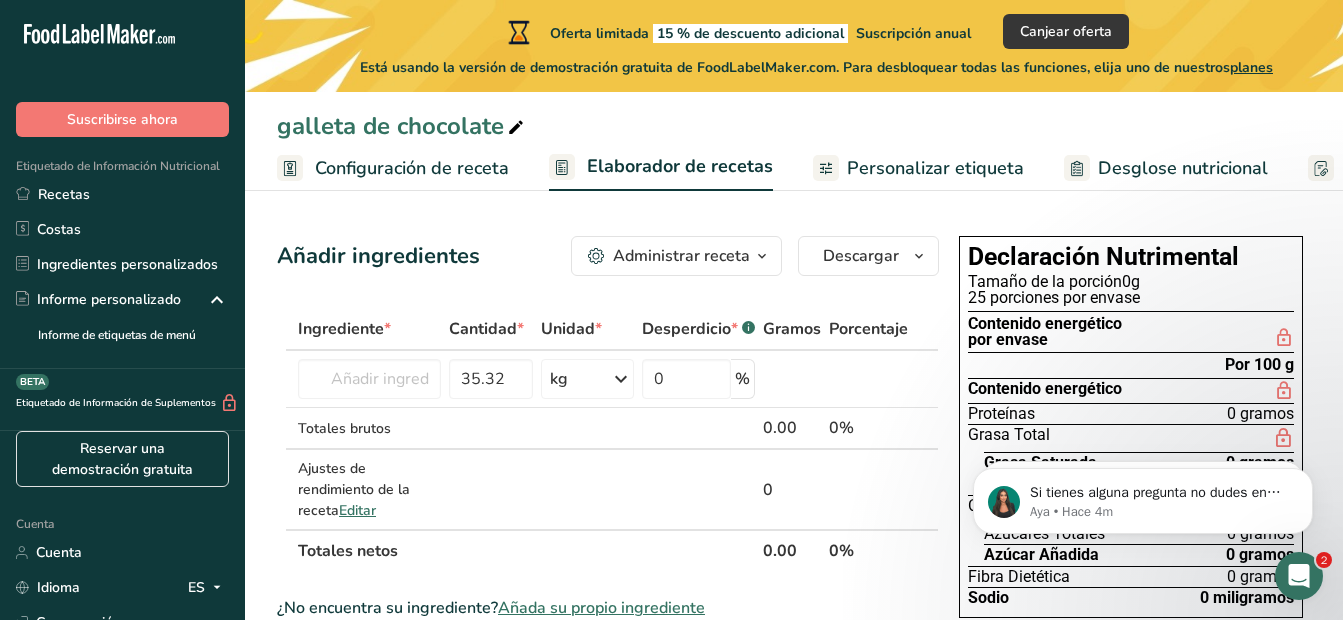 click on "Administrar receta" at bounding box center [681, 256] 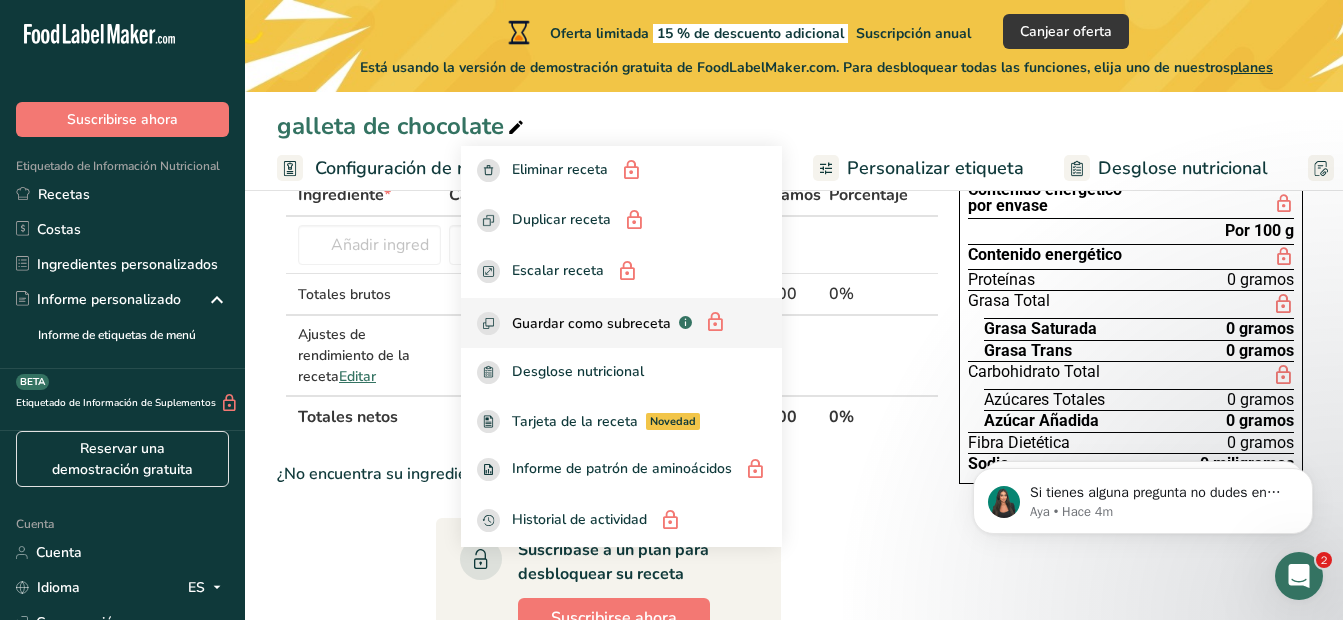 scroll, scrollTop: 137, scrollLeft: 0, axis: vertical 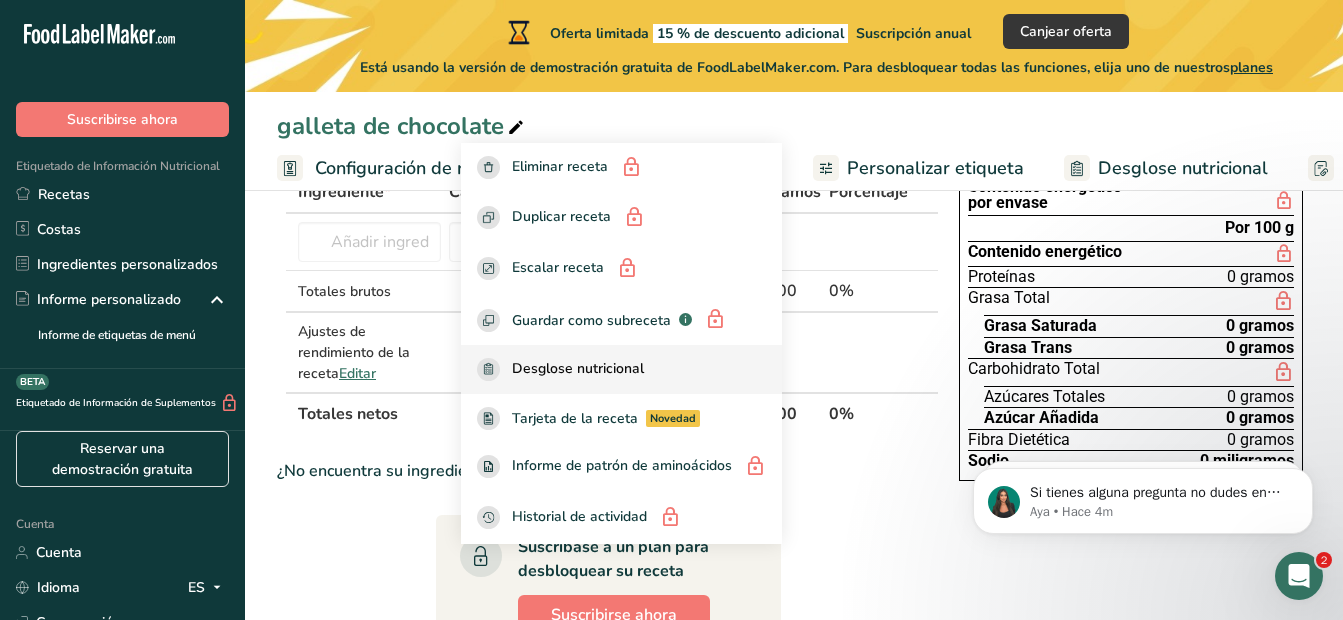 click on "Desglose nutricional" at bounding box center [578, 369] 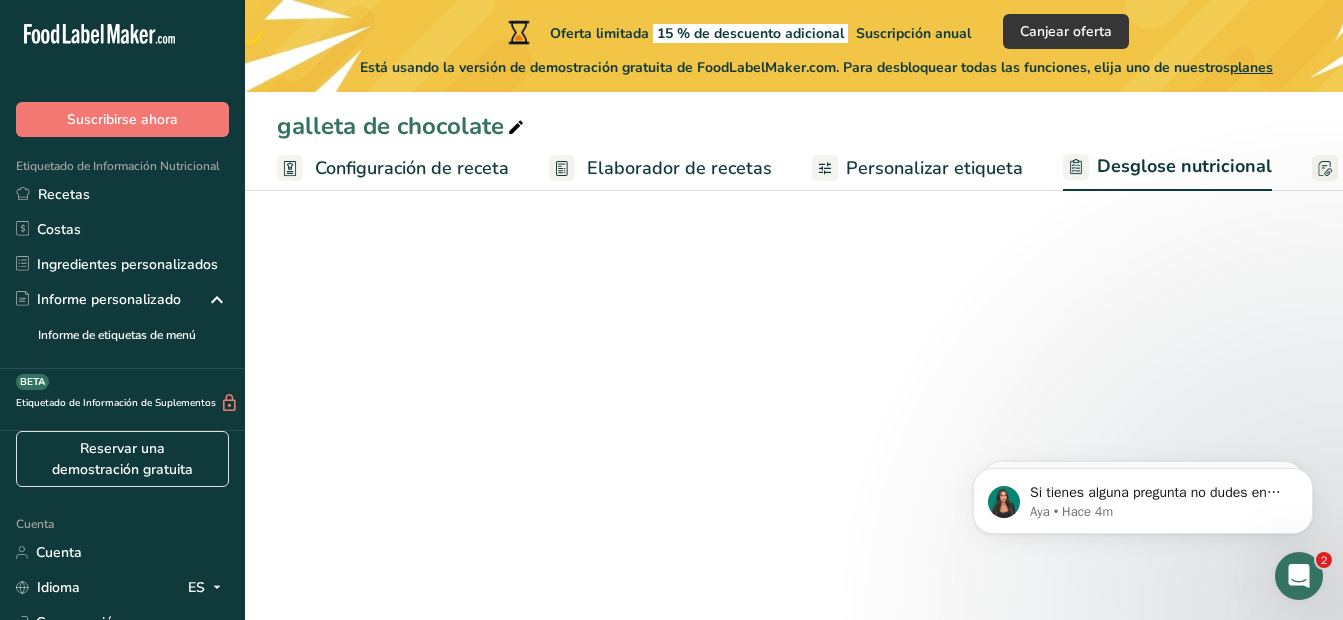 select on "Calories" 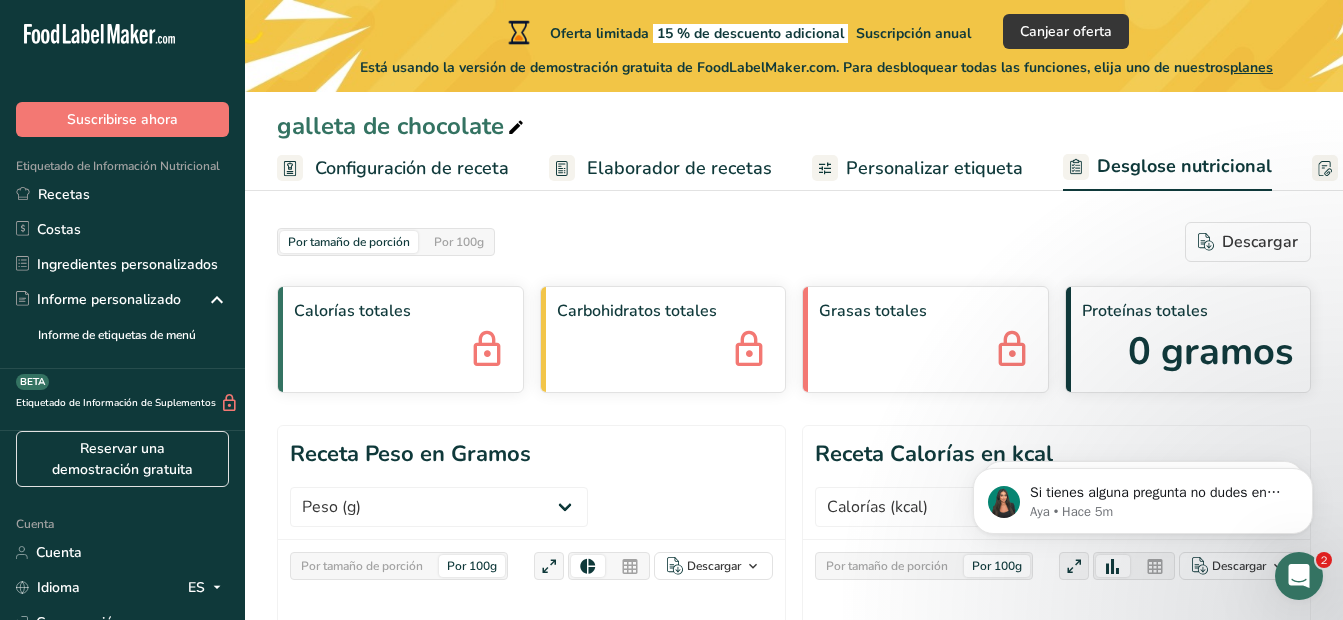 scroll, scrollTop: 0, scrollLeft: 0, axis: both 